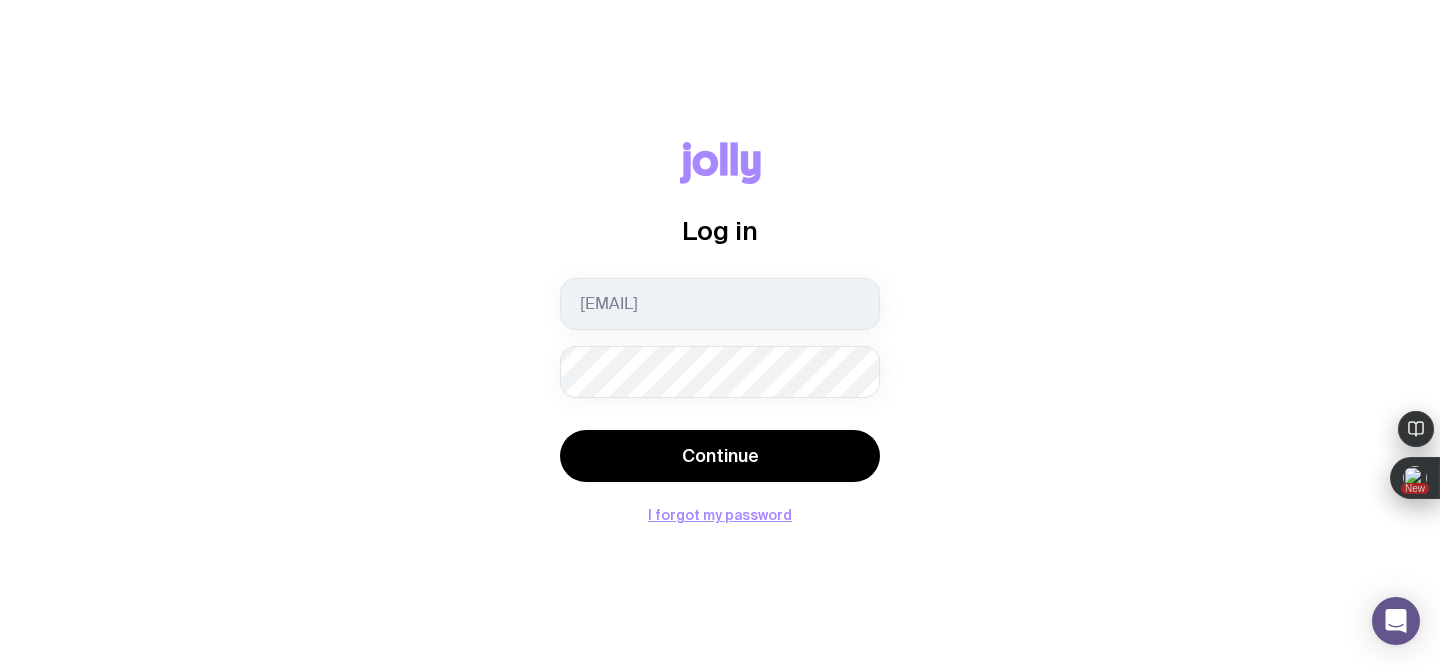 scroll, scrollTop: 0, scrollLeft: 0, axis: both 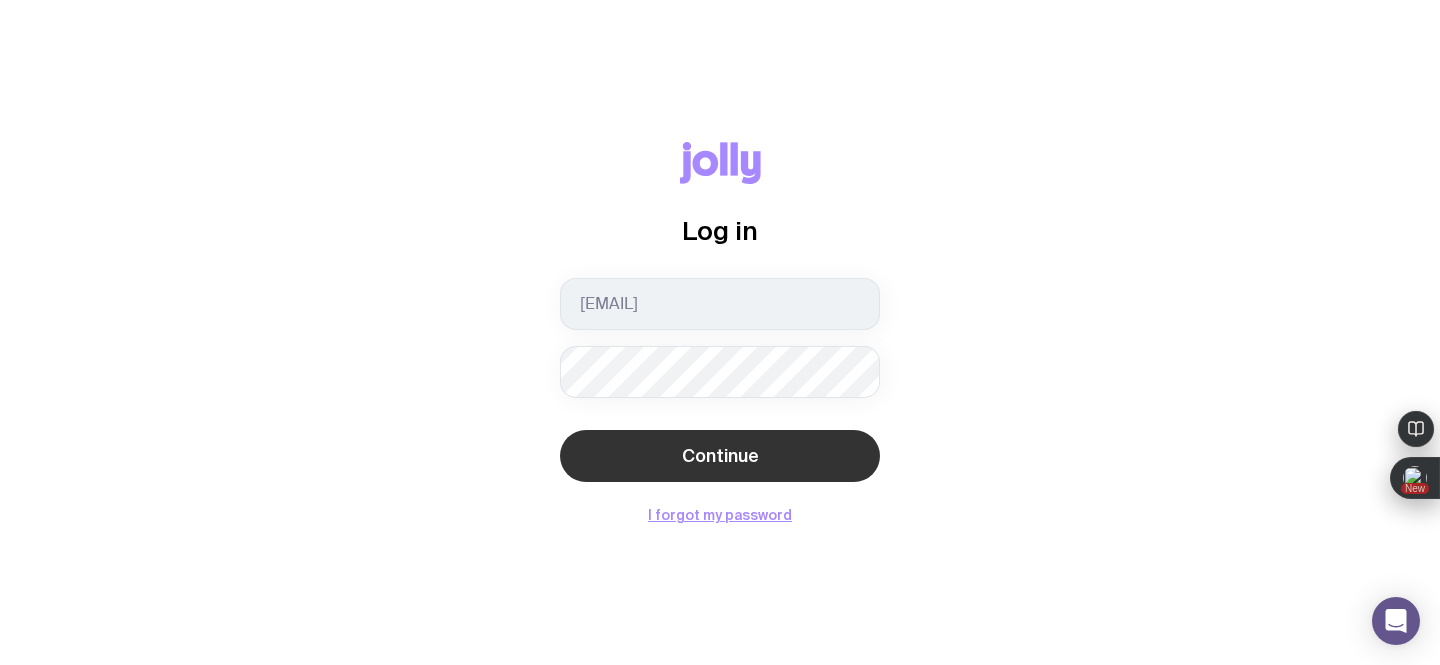 click on "Continue" at bounding box center [720, 456] 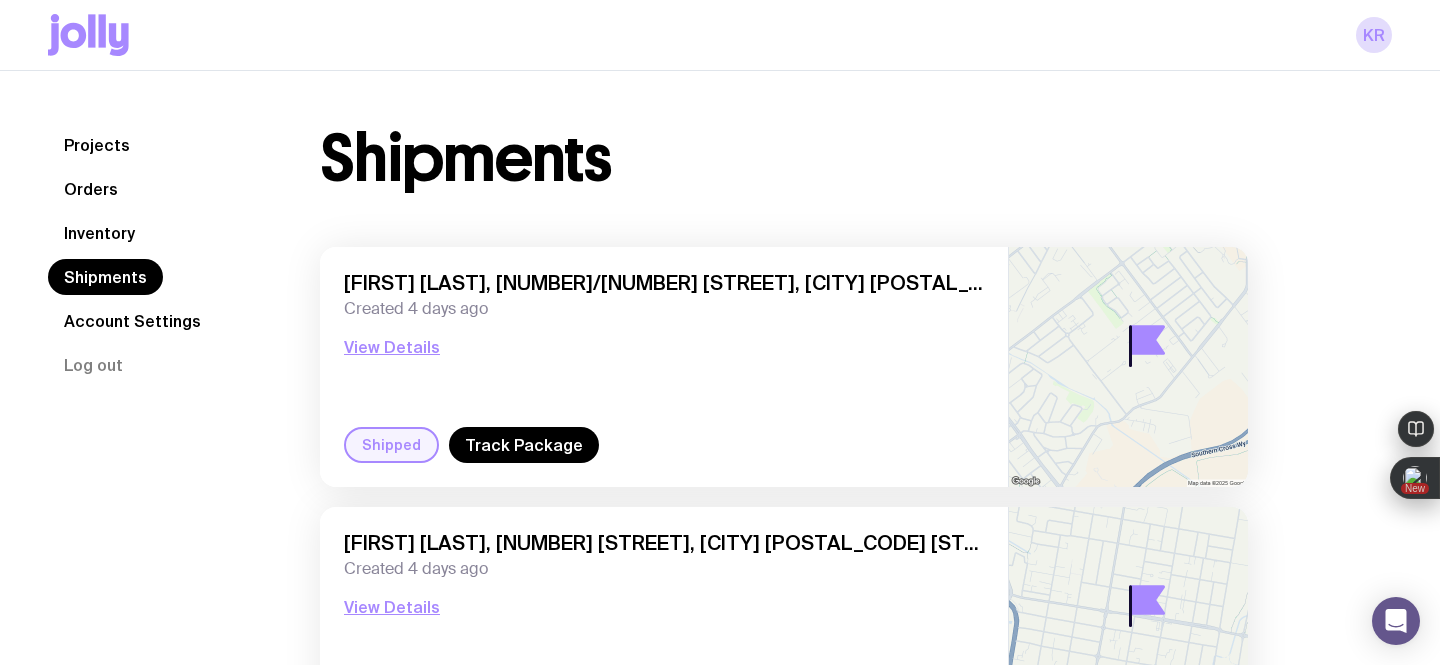 click on "Inventory" 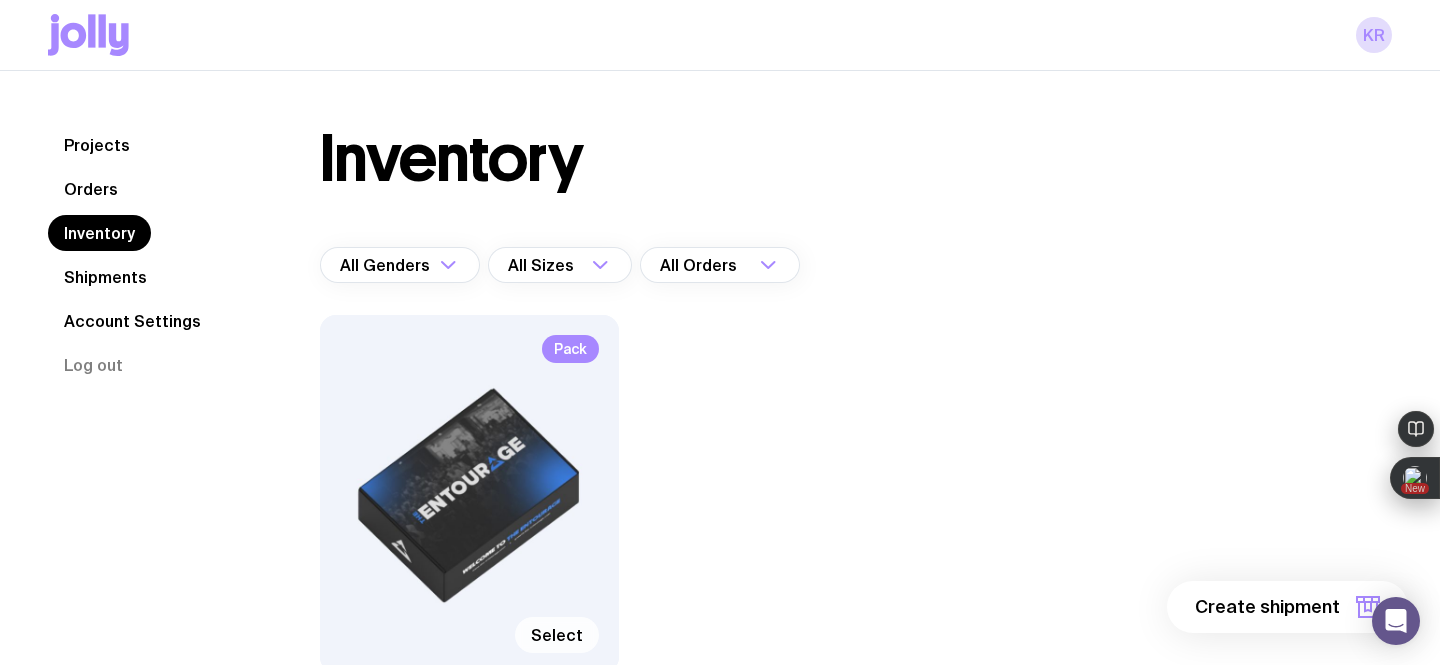 click on "Select" at bounding box center (557, 635) 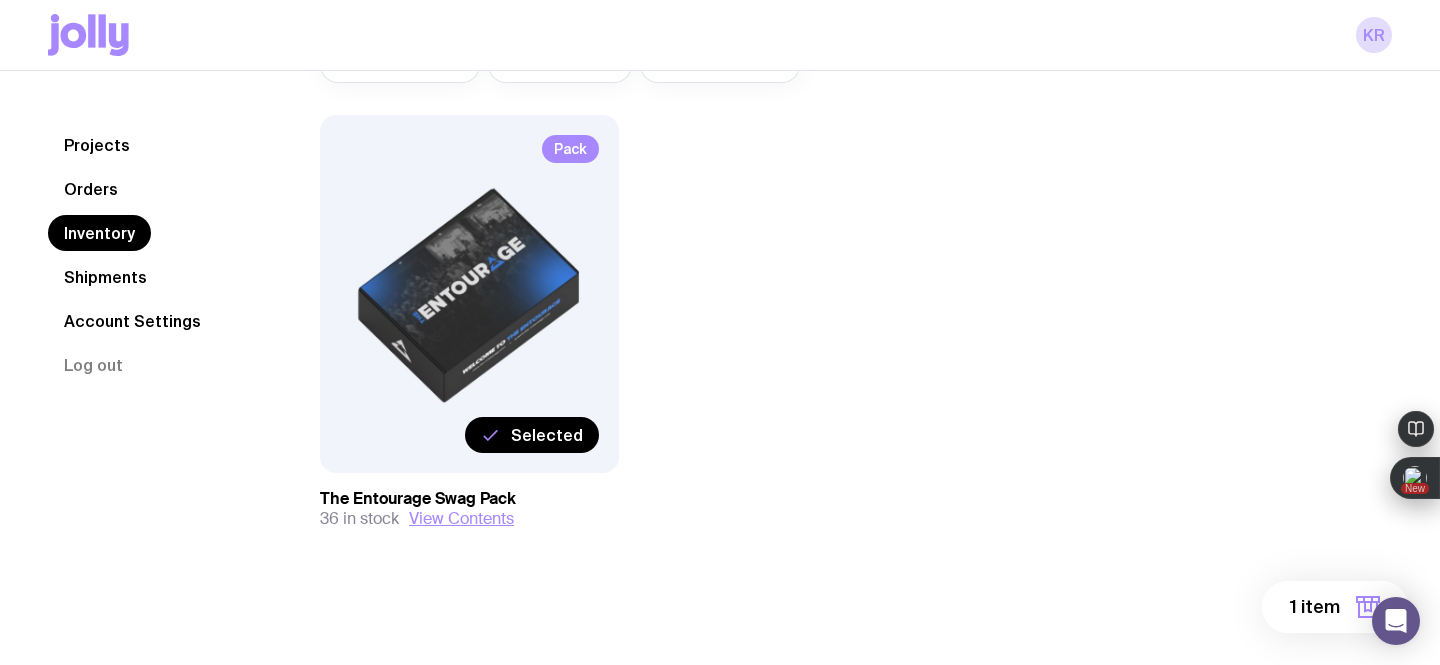 click on "1 item" 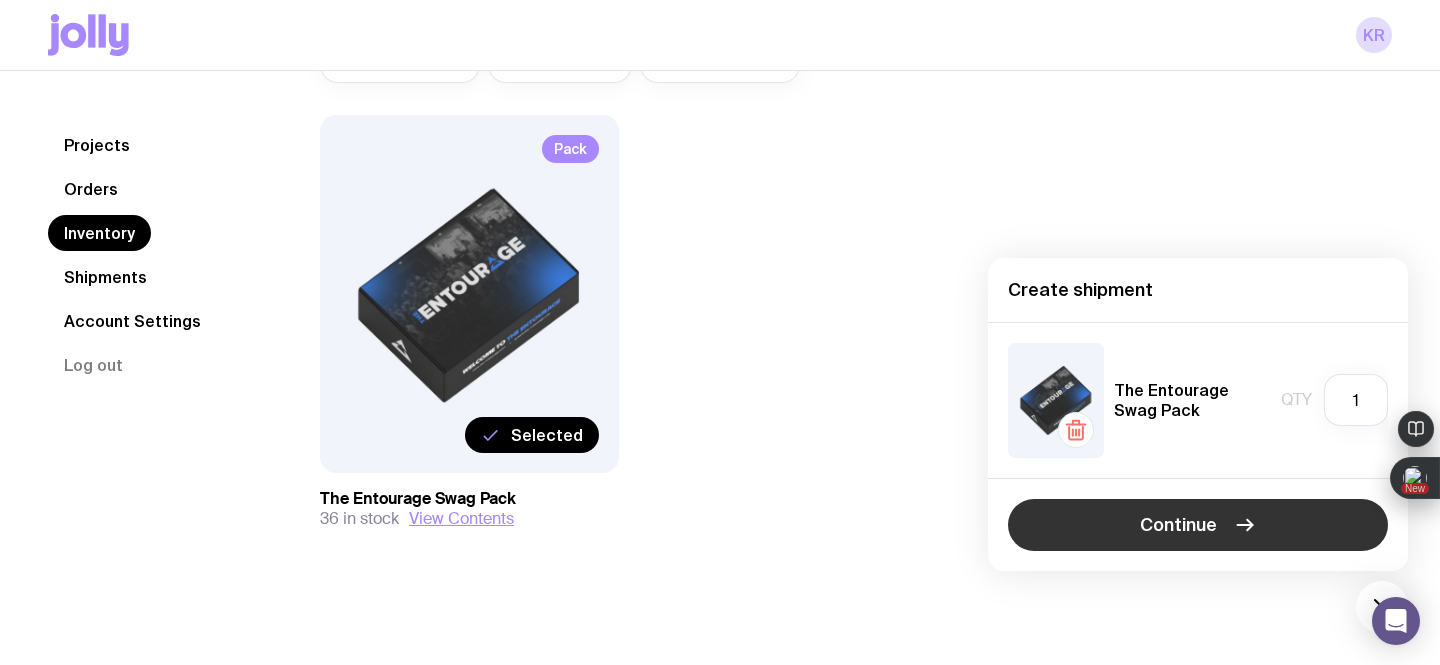 click on "Continue" 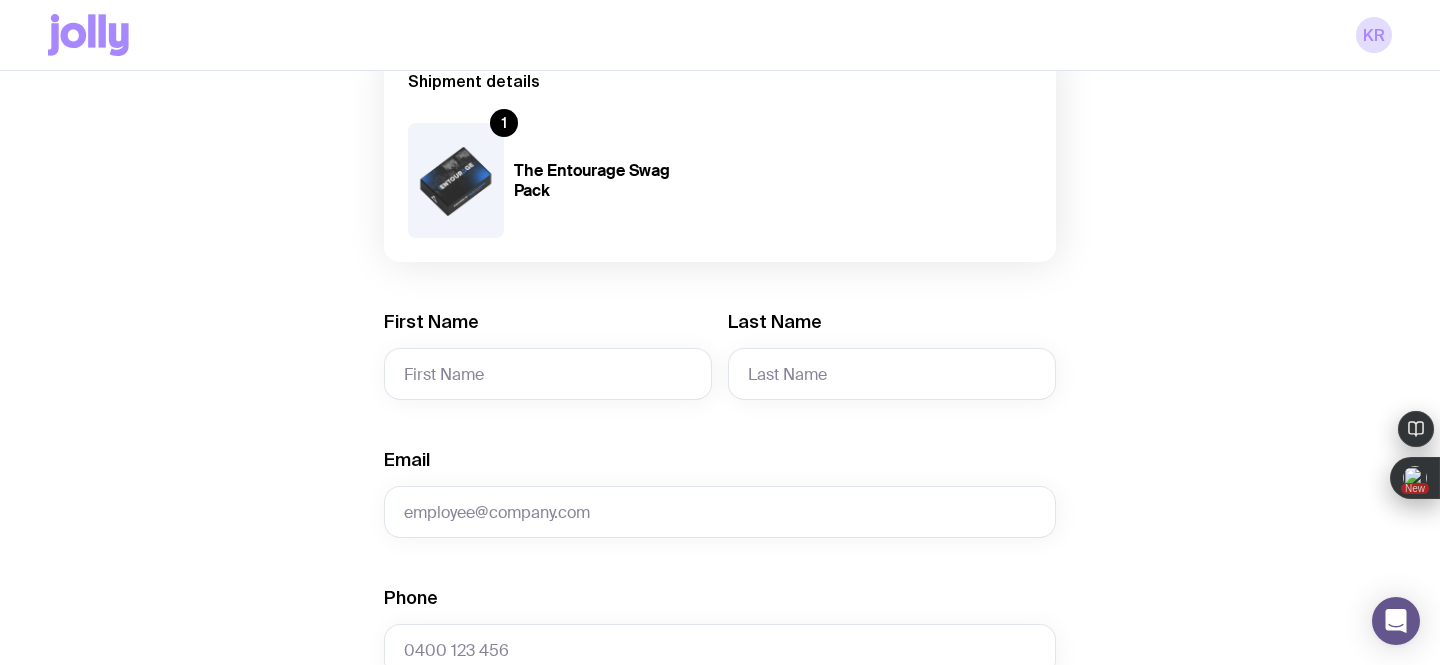 scroll, scrollTop: 317, scrollLeft: 0, axis: vertical 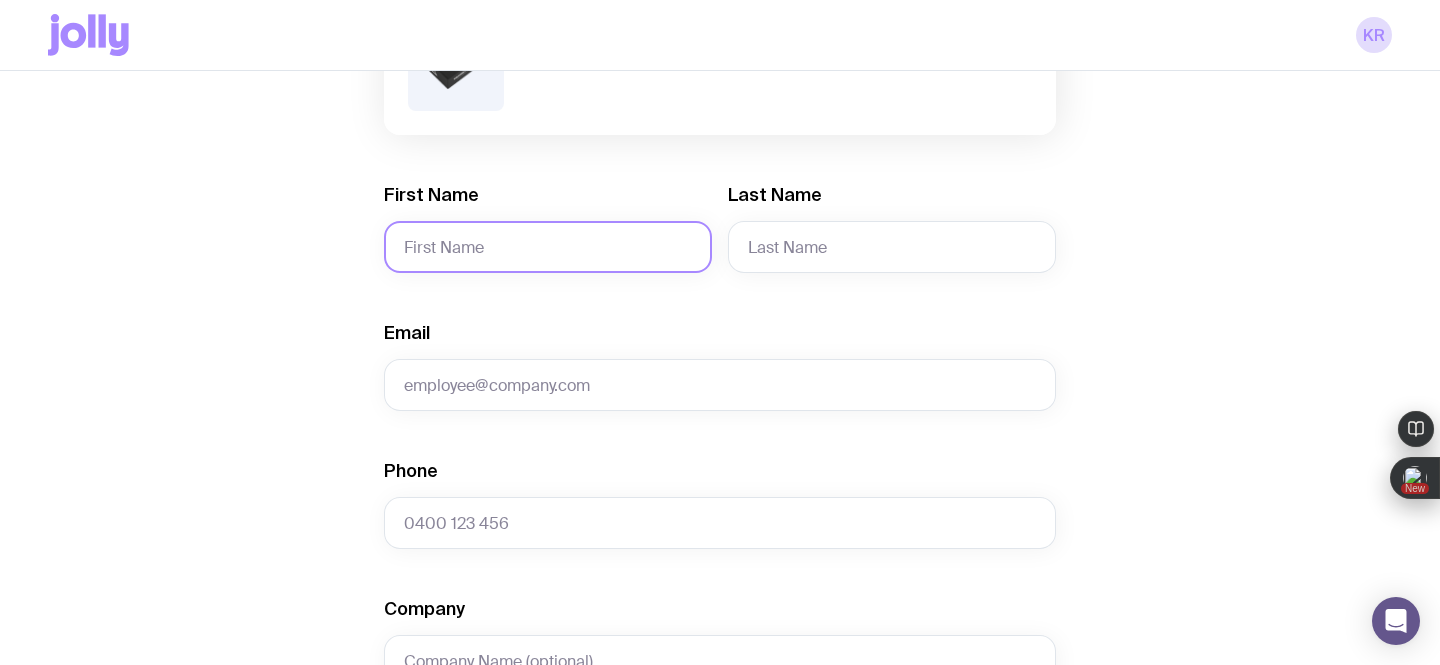 click on "First Name" 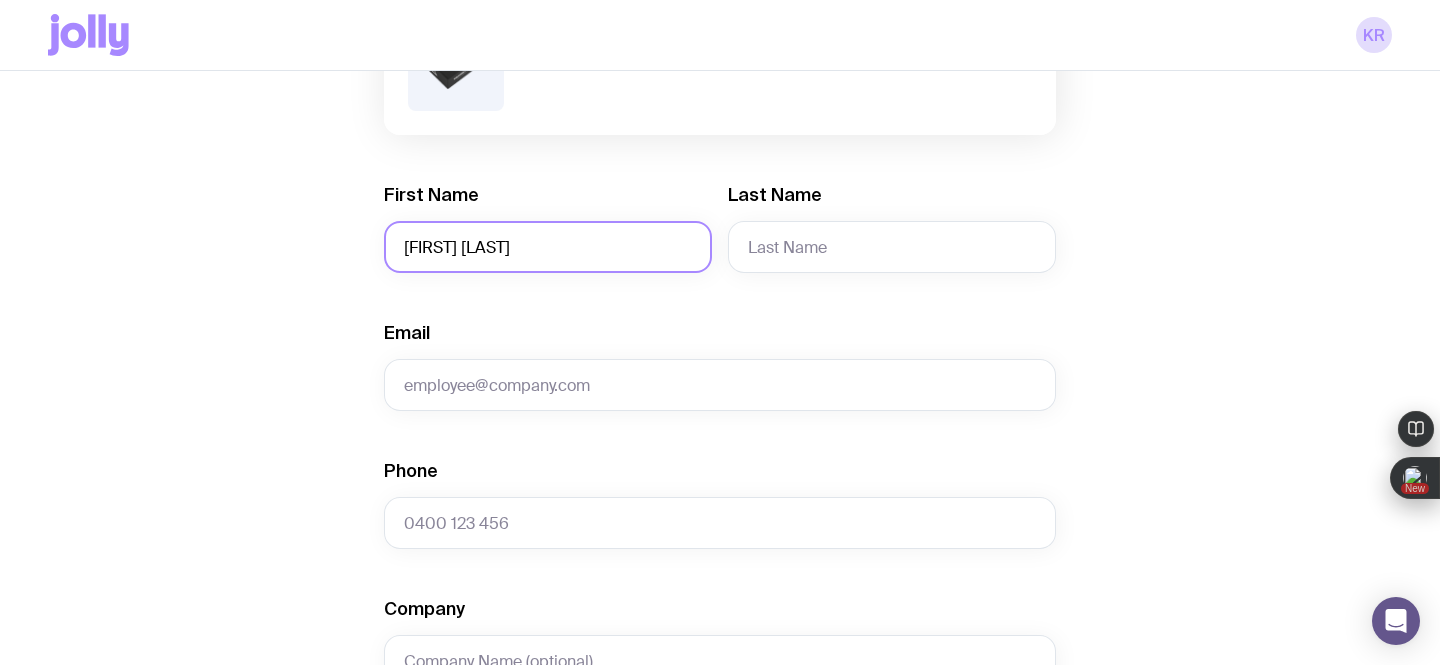 drag, startPoint x: 524, startPoint y: 246, endPoint x: 438, endPoint y: 250, distance: 86.09297 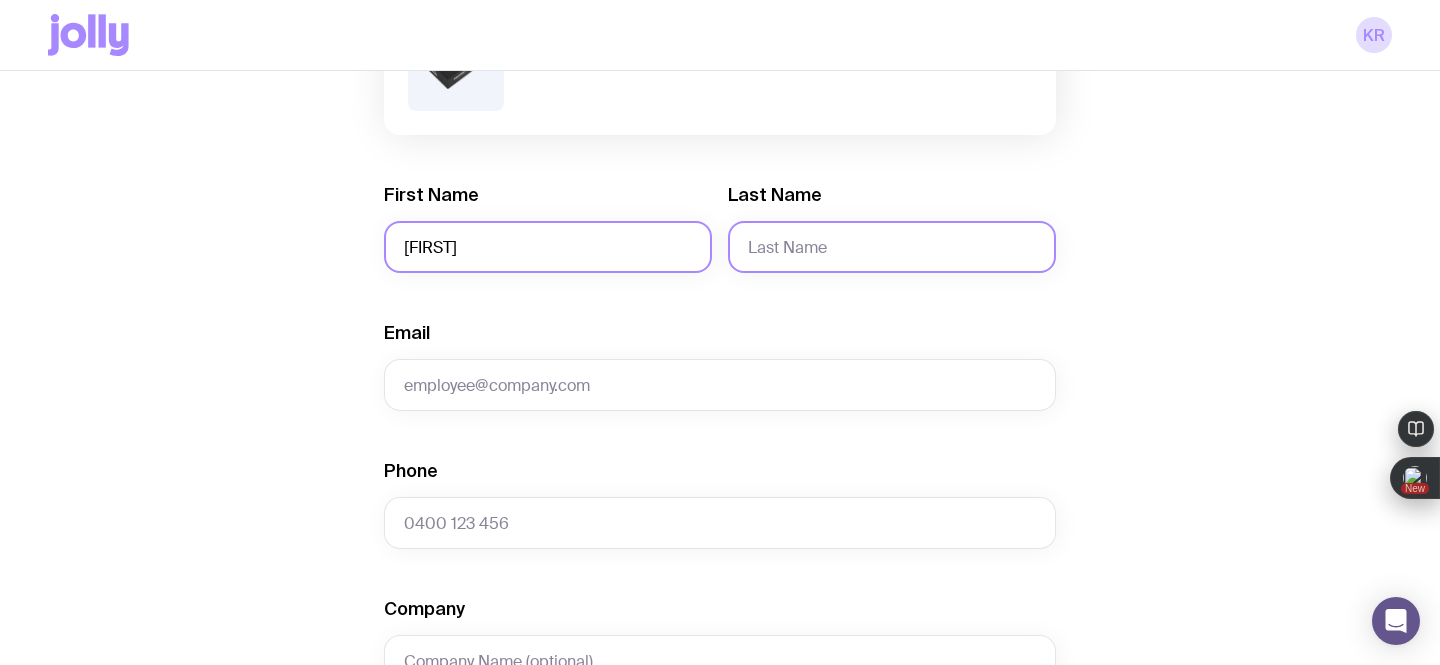 type on "[FIRST]" 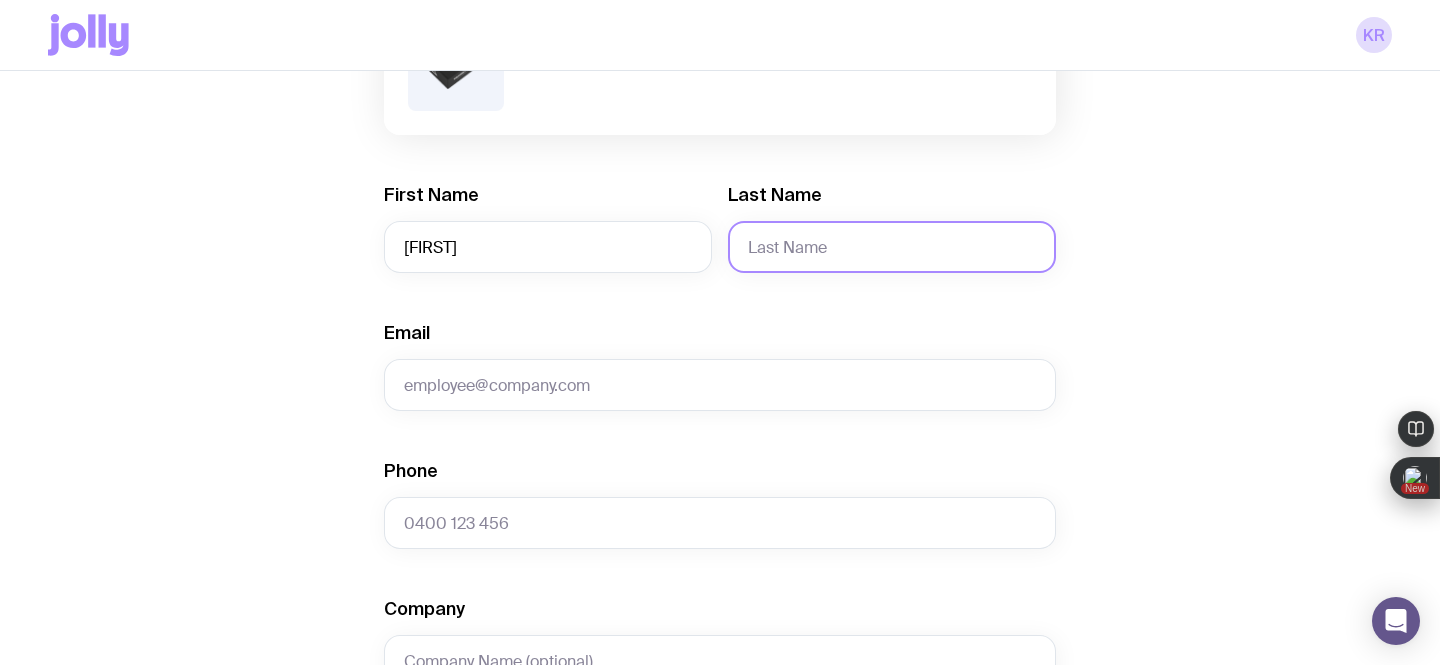 click on "Last Name" 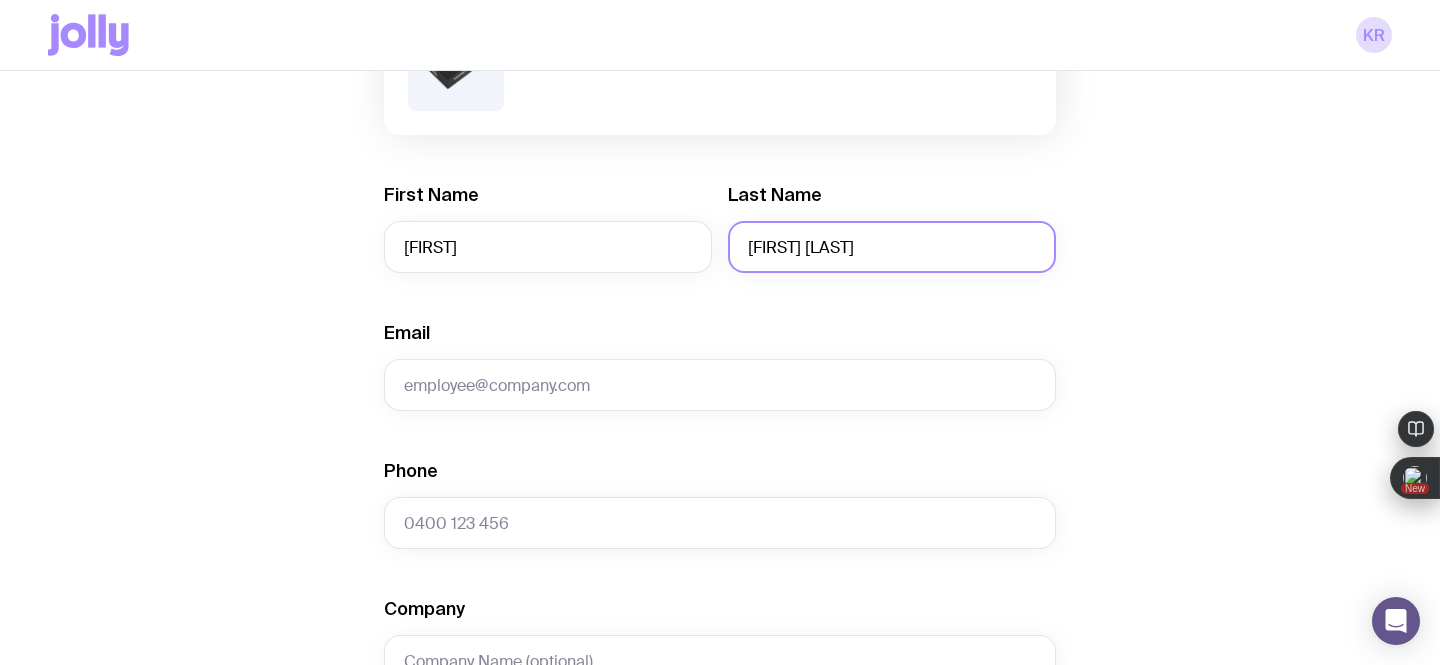 drag, startPoint x: 789, startPoint y: 249, endPoint x: 735, endPoint y: 249, distance: 54 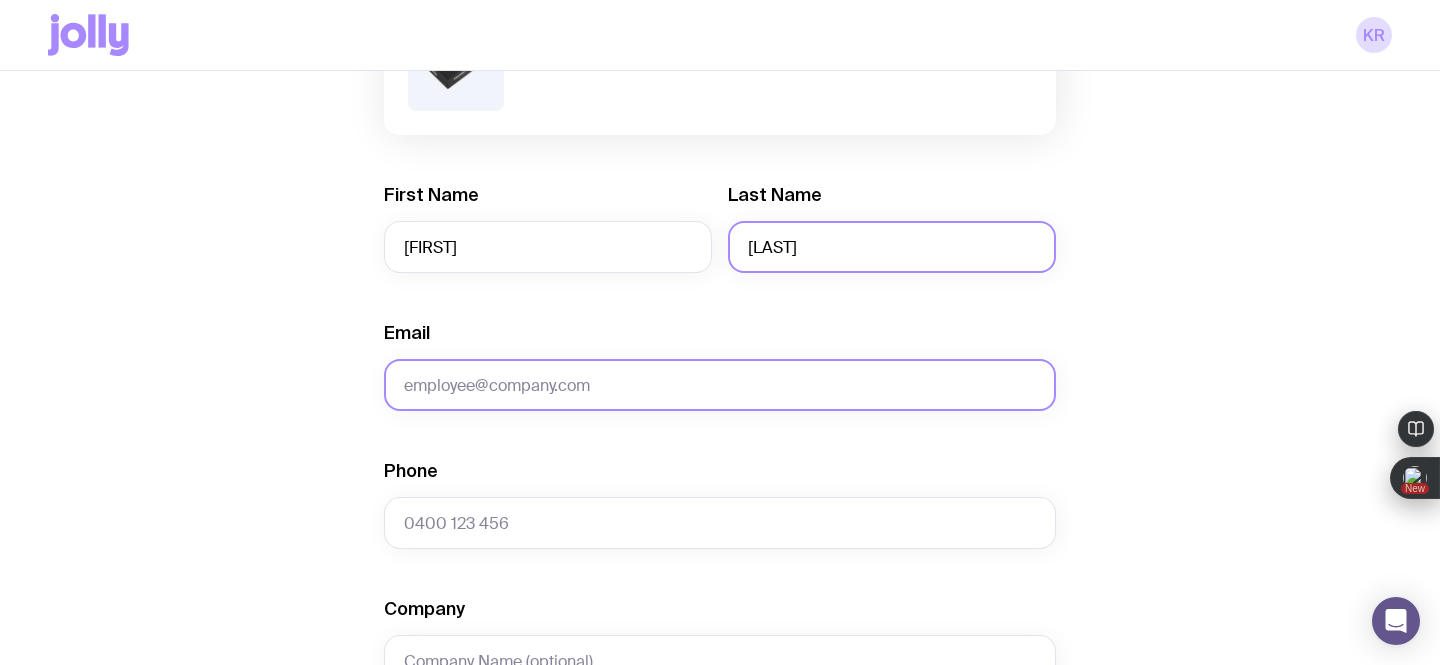 type on "[LAST]" 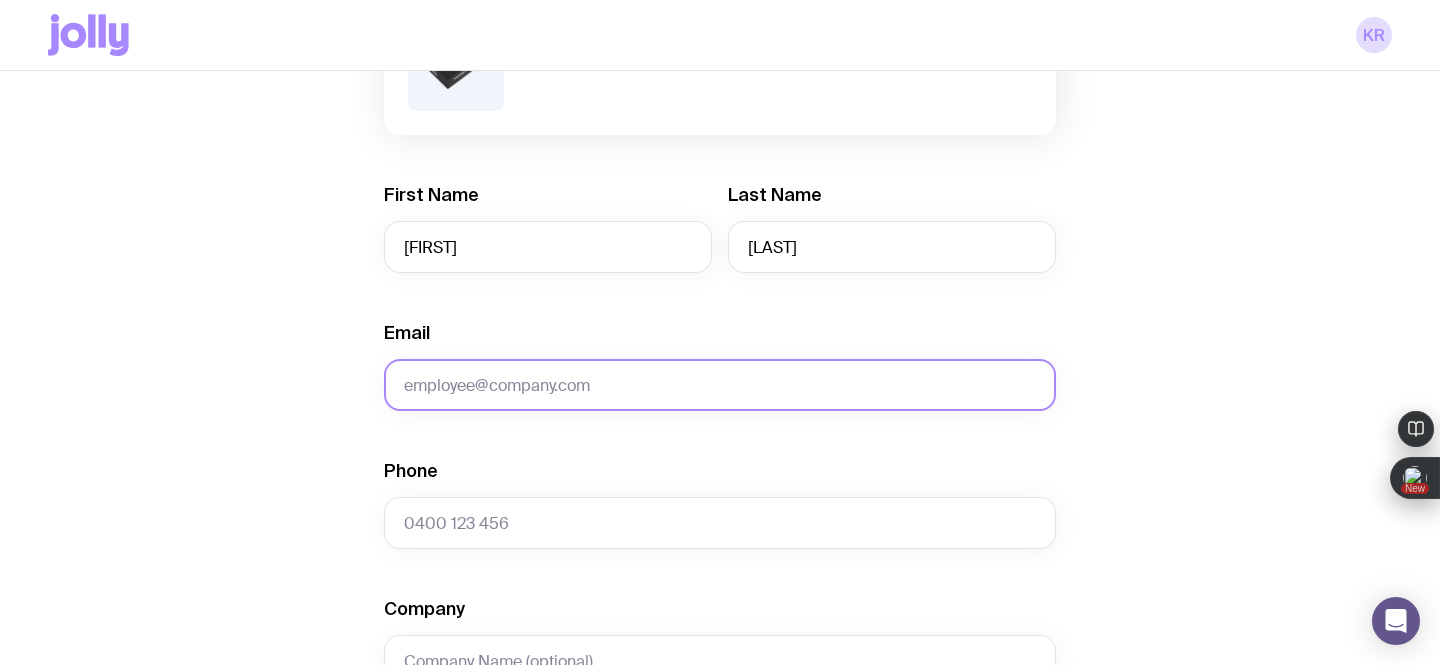 click on "Email" 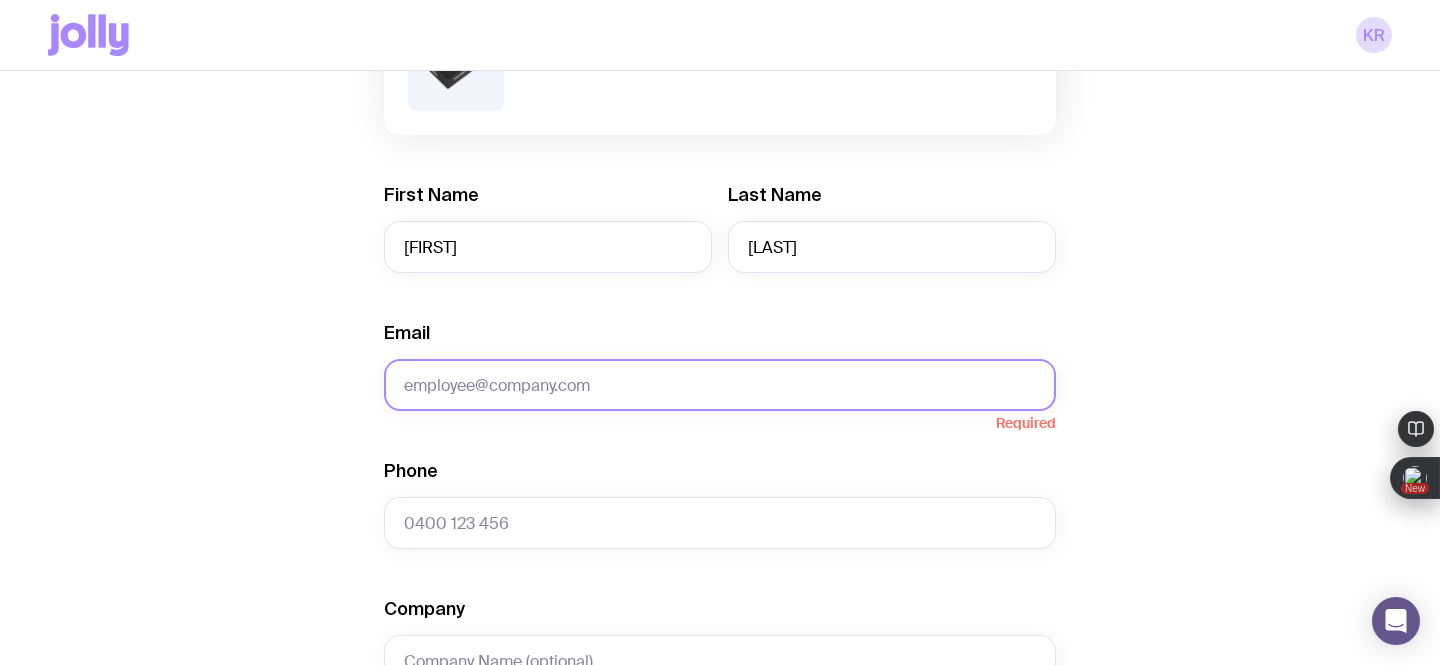paste on "[EMAIL]" 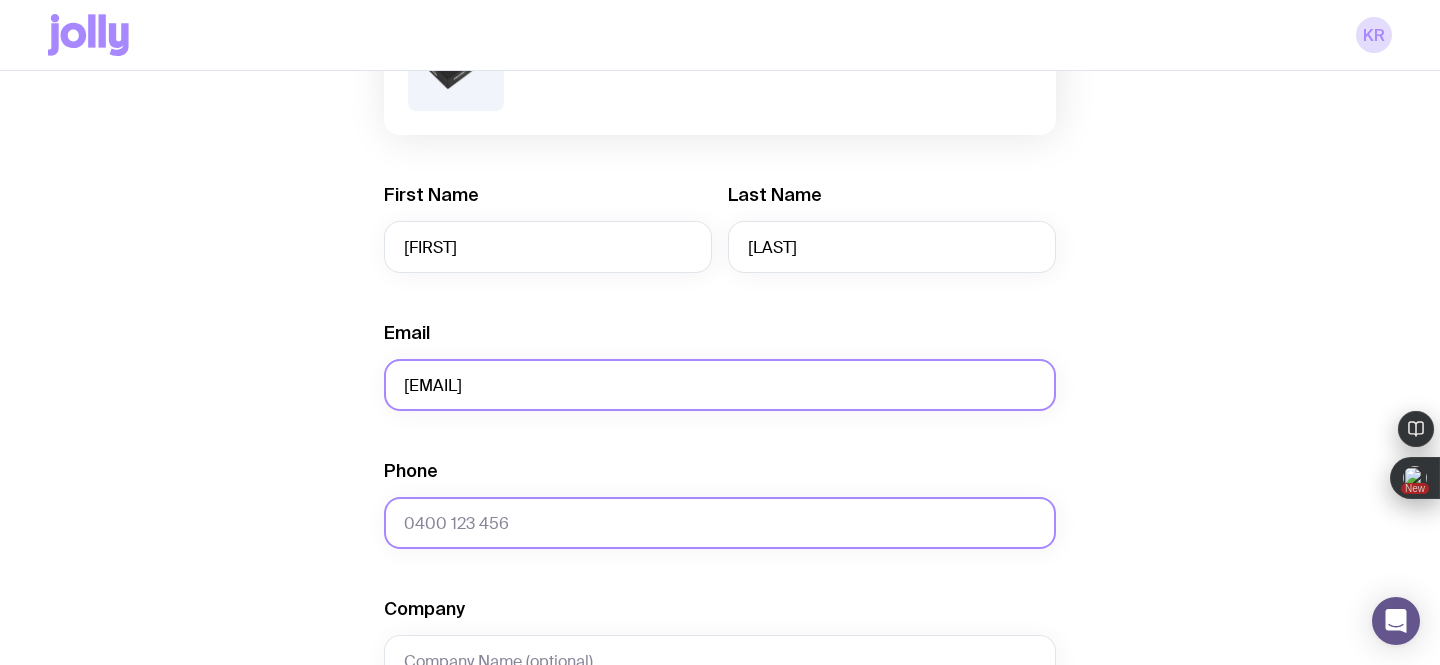 type on "[EMAIL]" 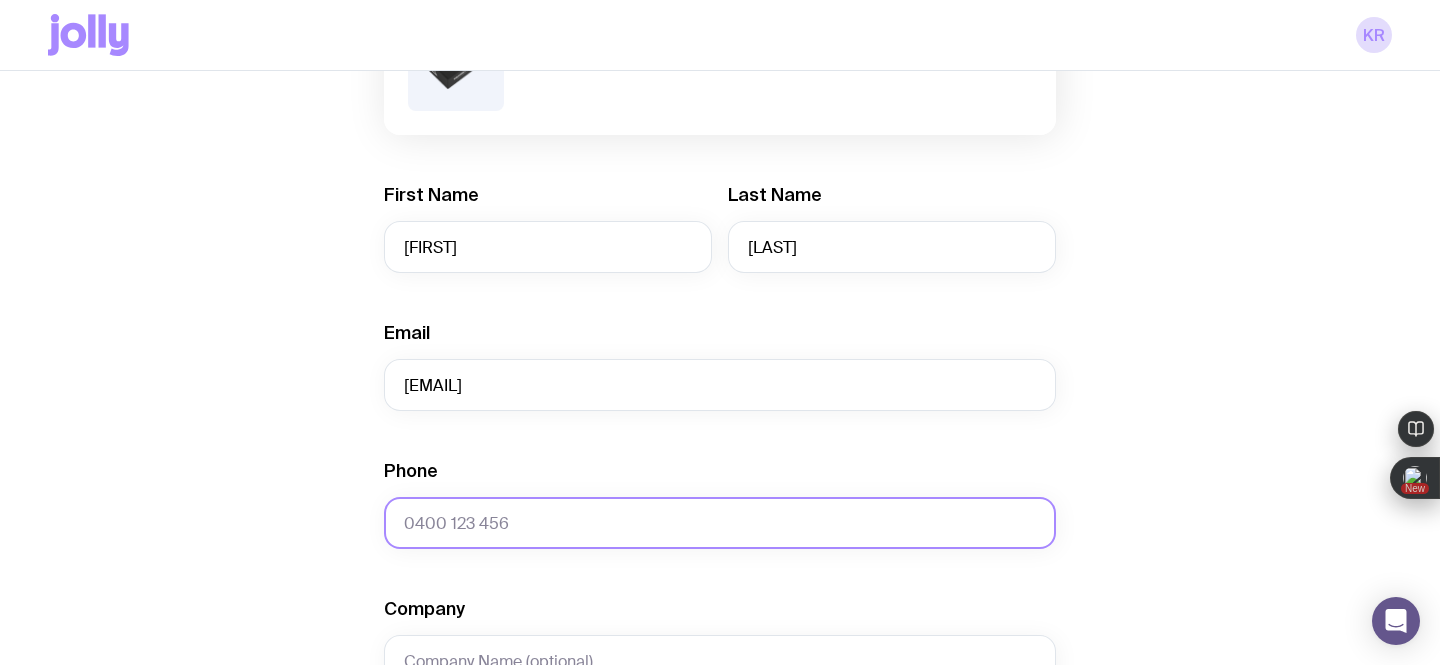 click on "Phone" 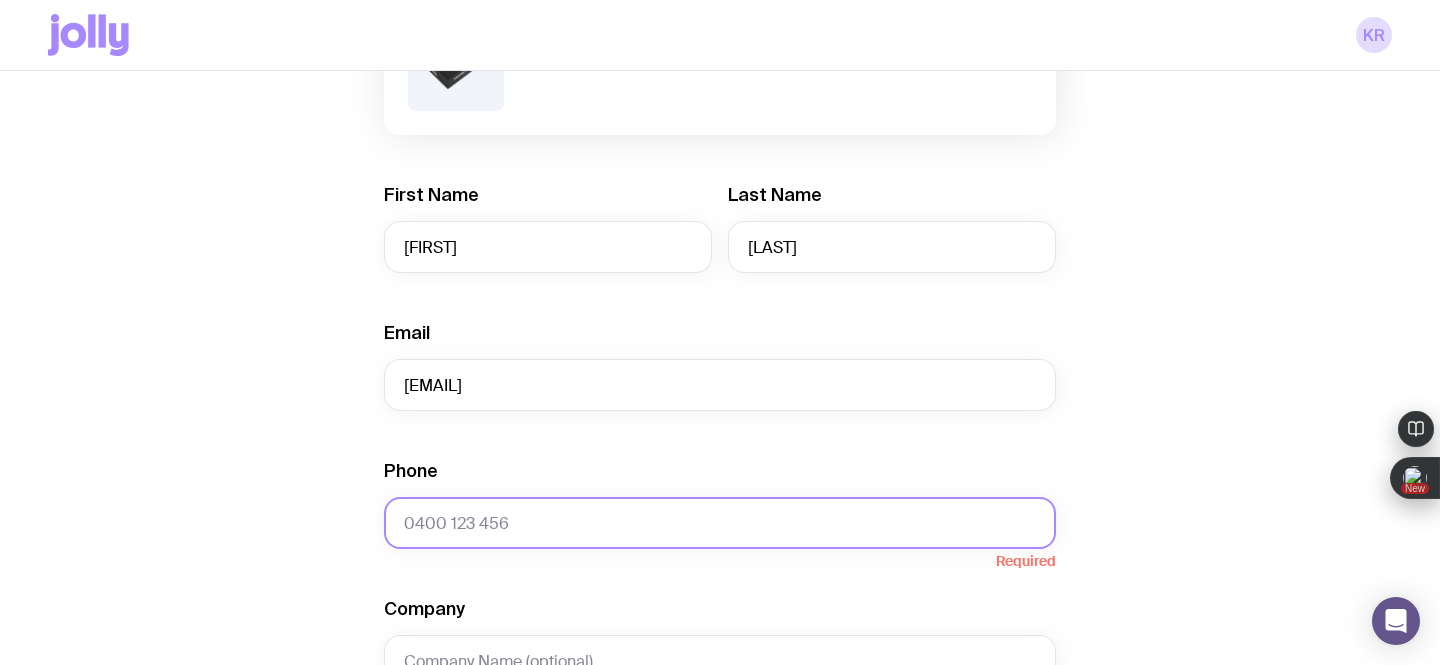 paste on "[PHONE]" 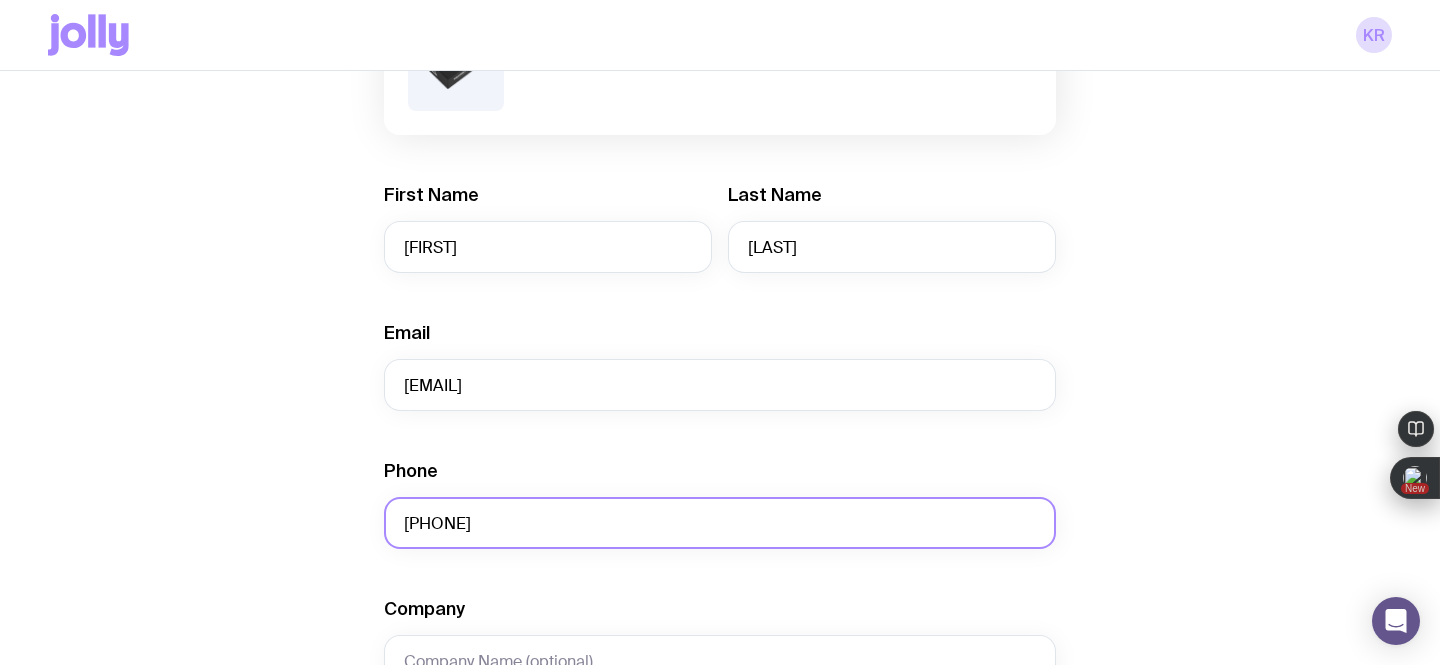 click on "[PHONE]" 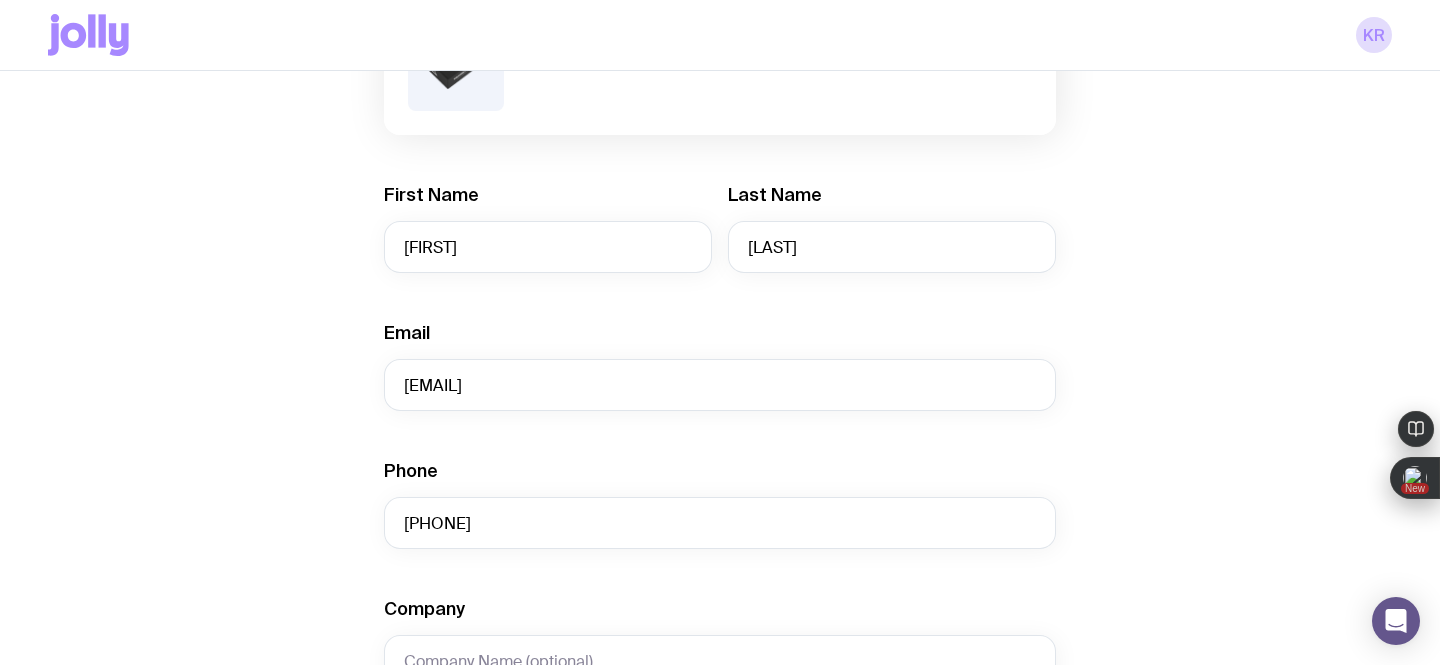 click on "Create shipment Shipment details 1 The Entourage Swag Pack First Name [FIRST] Last Name [LAST] Email [EMAIL] Phone [PHONE] Company Address  Sending to lots of addresses?  [STATE] Loading... [COUNTRY] Loading...  We’re unable to deliver to PO Boxes. Please use a street address so your shipment arrives without a hitch.  Payment Details  Shipping costs will be invoiced to your account at the end of each month.  Create shipment  Cancel" 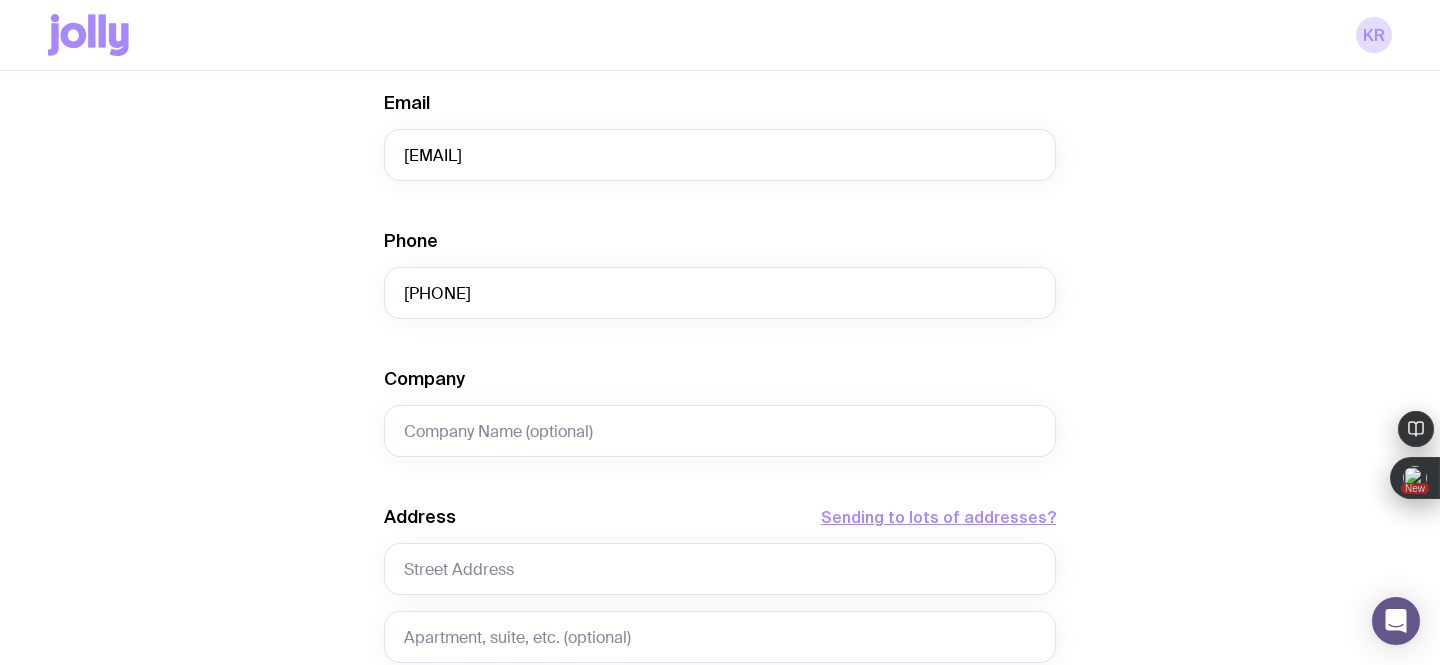scroll, scrollTop: 565, scrollLeft: 0, axis: vertical 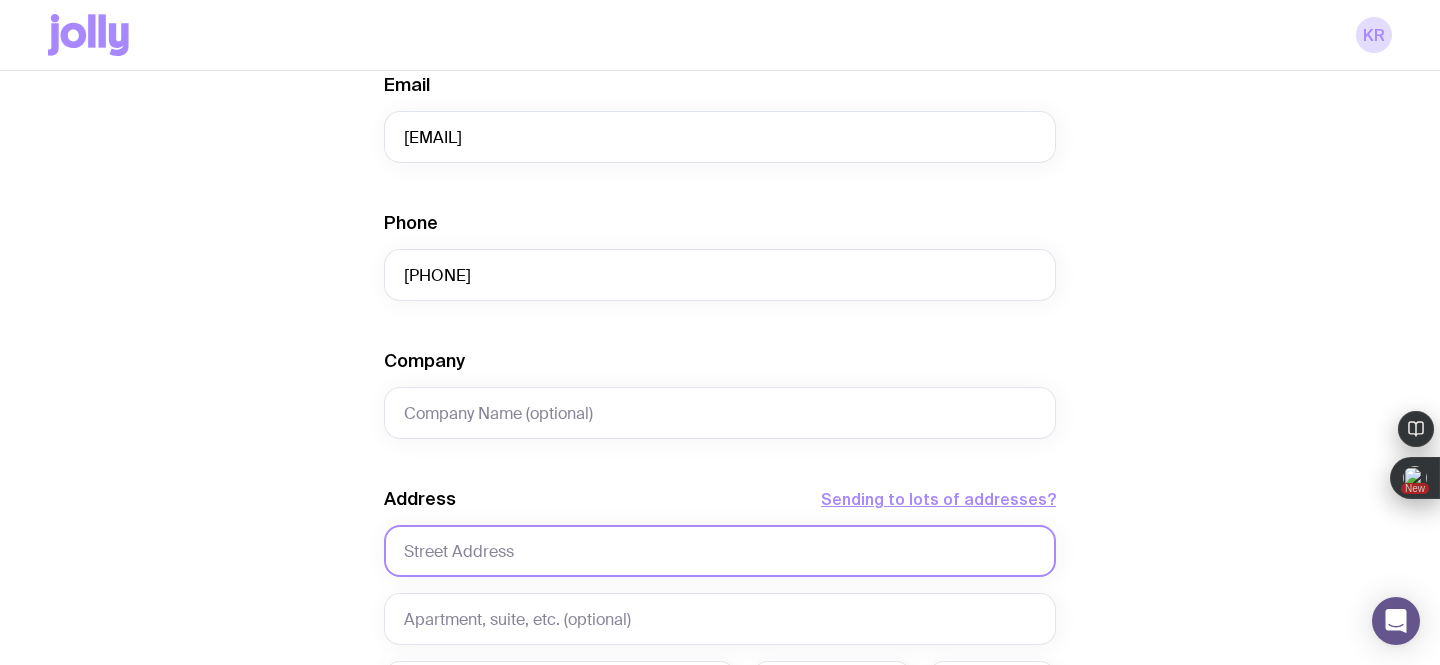 click 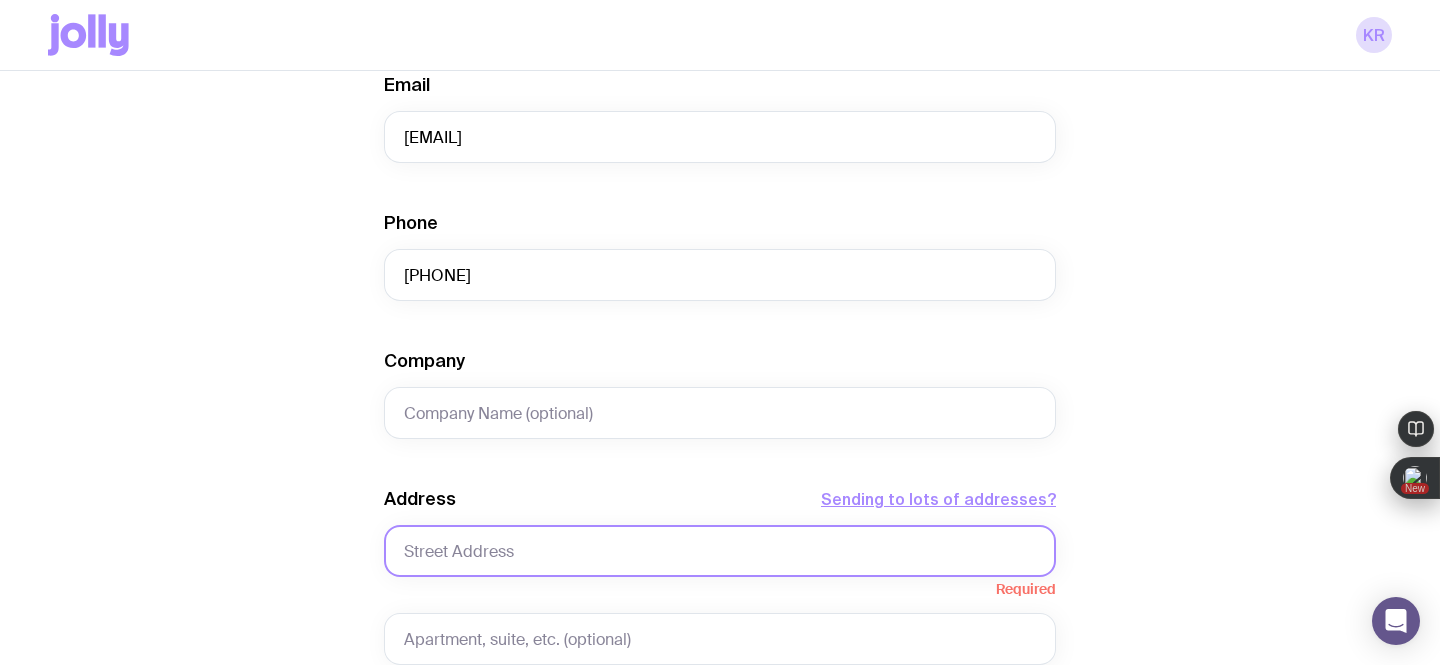 paste on "Shops [NUMBER], [NUMBER] & [NUMBER][LETTER] [NUMBER]-[NUMBER] [STREET], [CITY], [STATE] [POSTAL_CODE] [COUNTRY]" 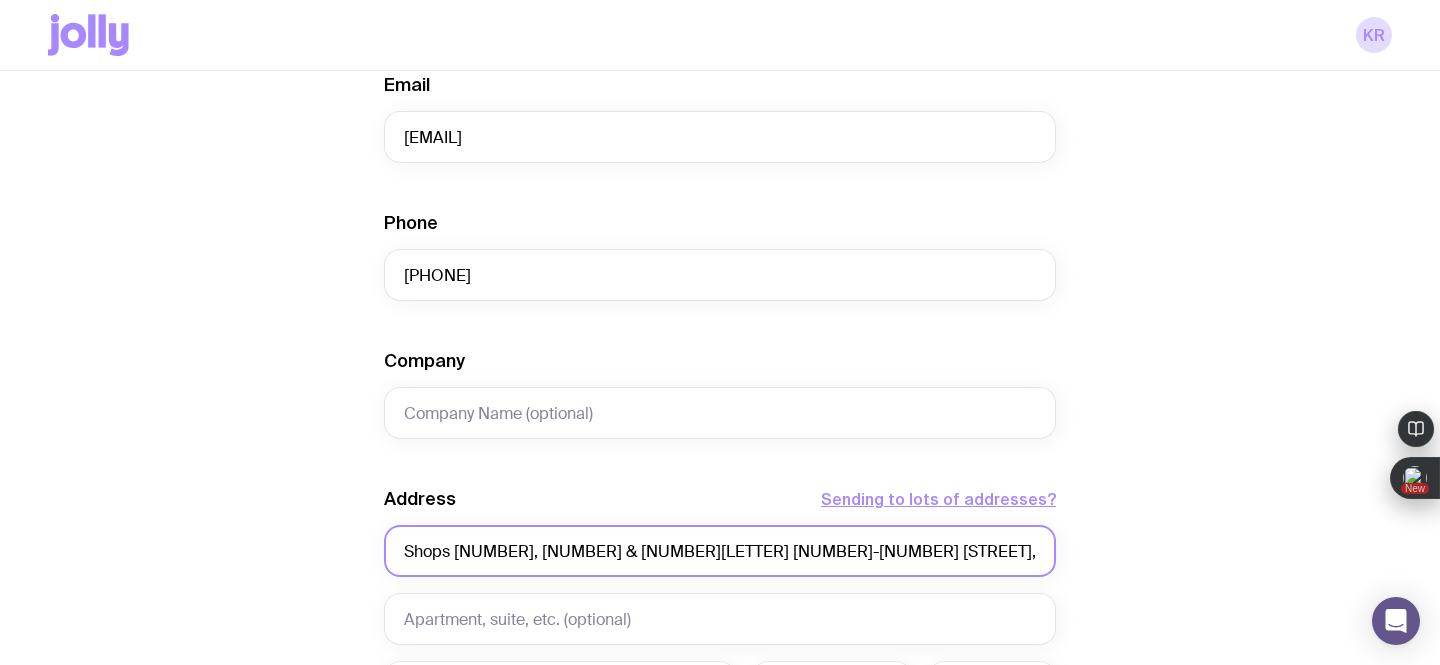 drag, startPoint x: 461, startPoint y: 557, endPoint x: 514, endPoint y: 561, distance: 53.15073 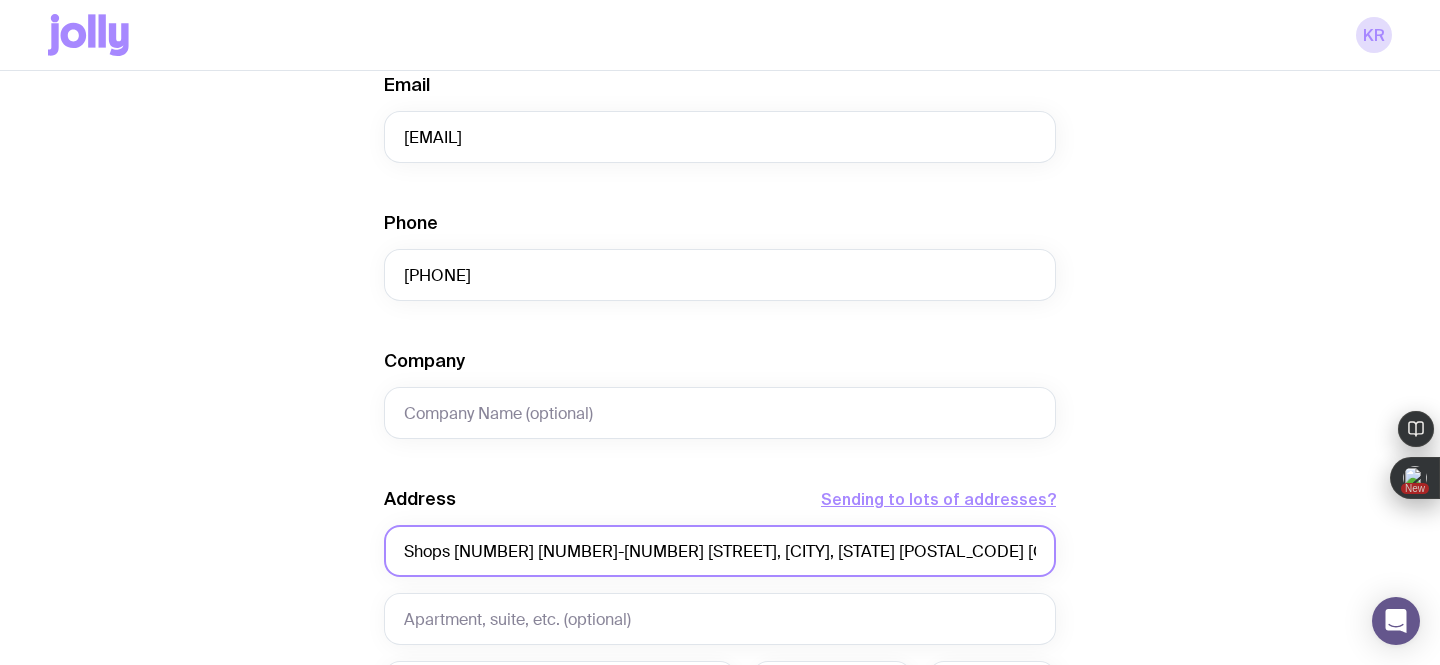 drag, startPoint x: 462, startPoint y: 551, endPoint x: 398, endPoint y: 550, distance: 64.00781 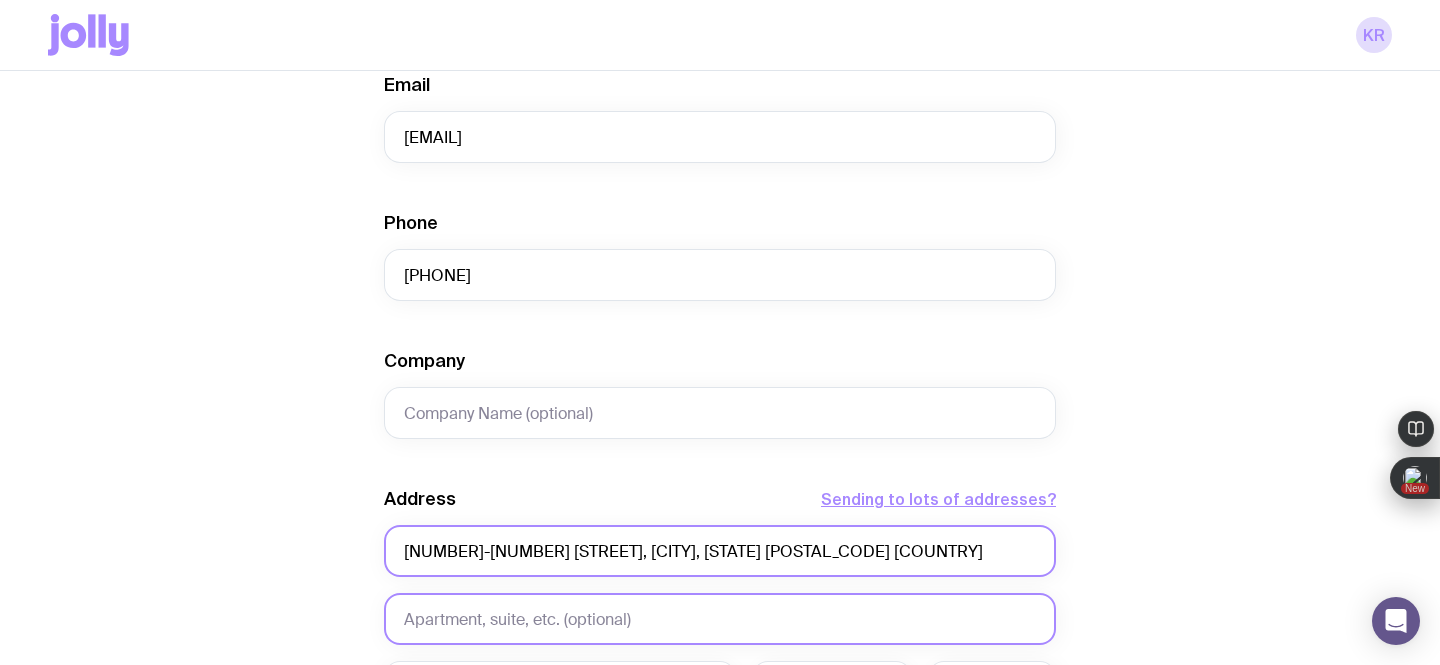 type on "[NUMBER]-[NUMBER] [STREET], [CITY], [STATE] [POSTAL_CODE] [COUNTRY]" 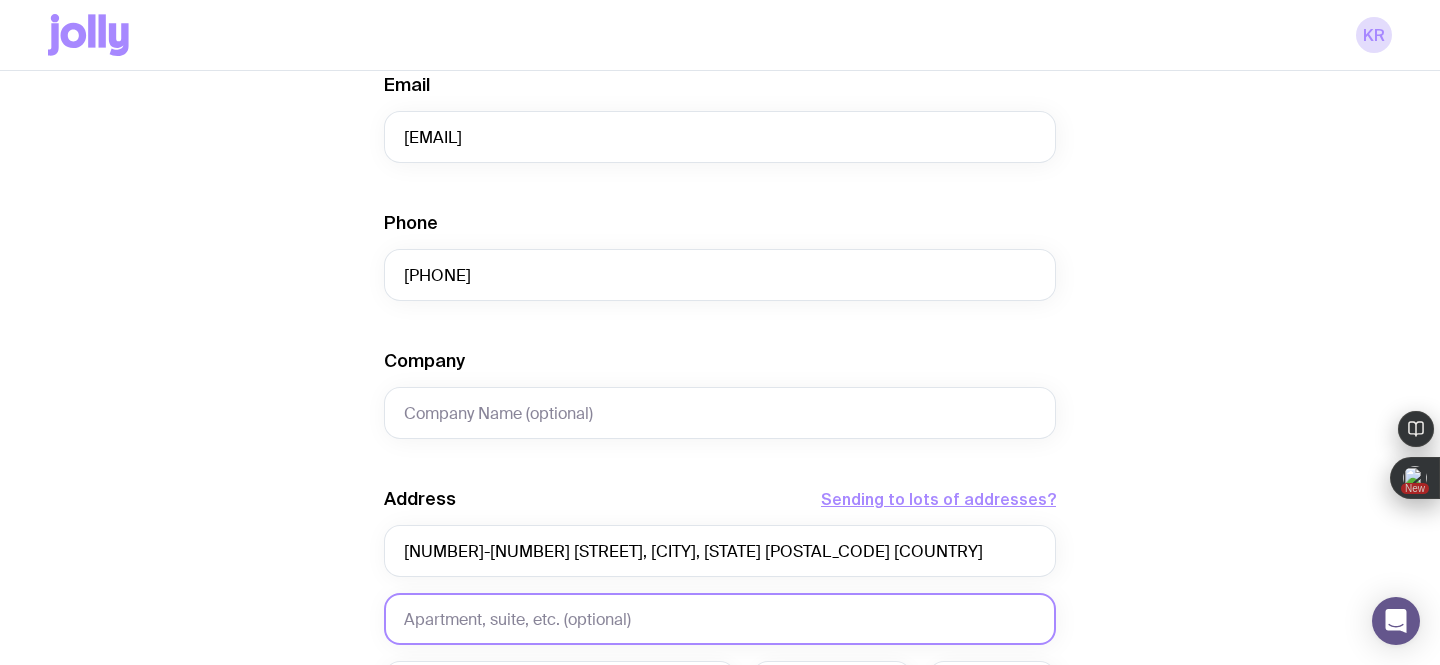 click 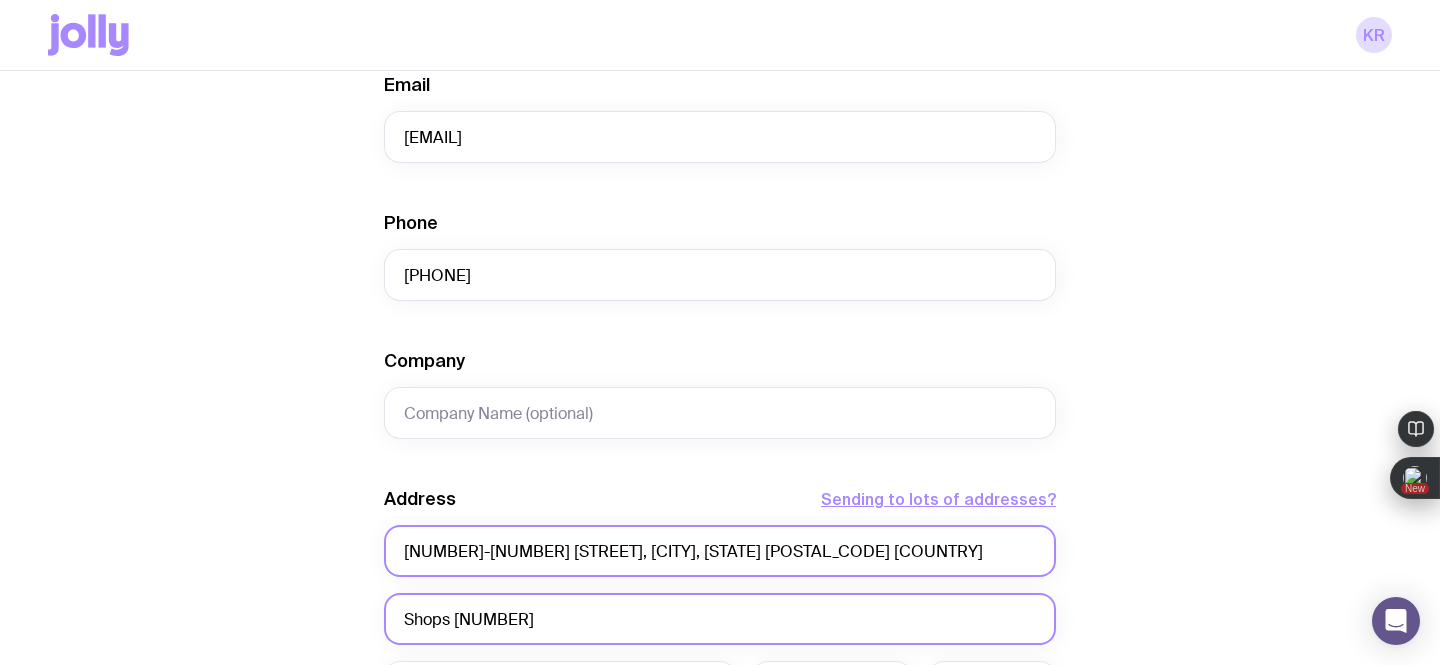 type on "Shops [NUMBER]" 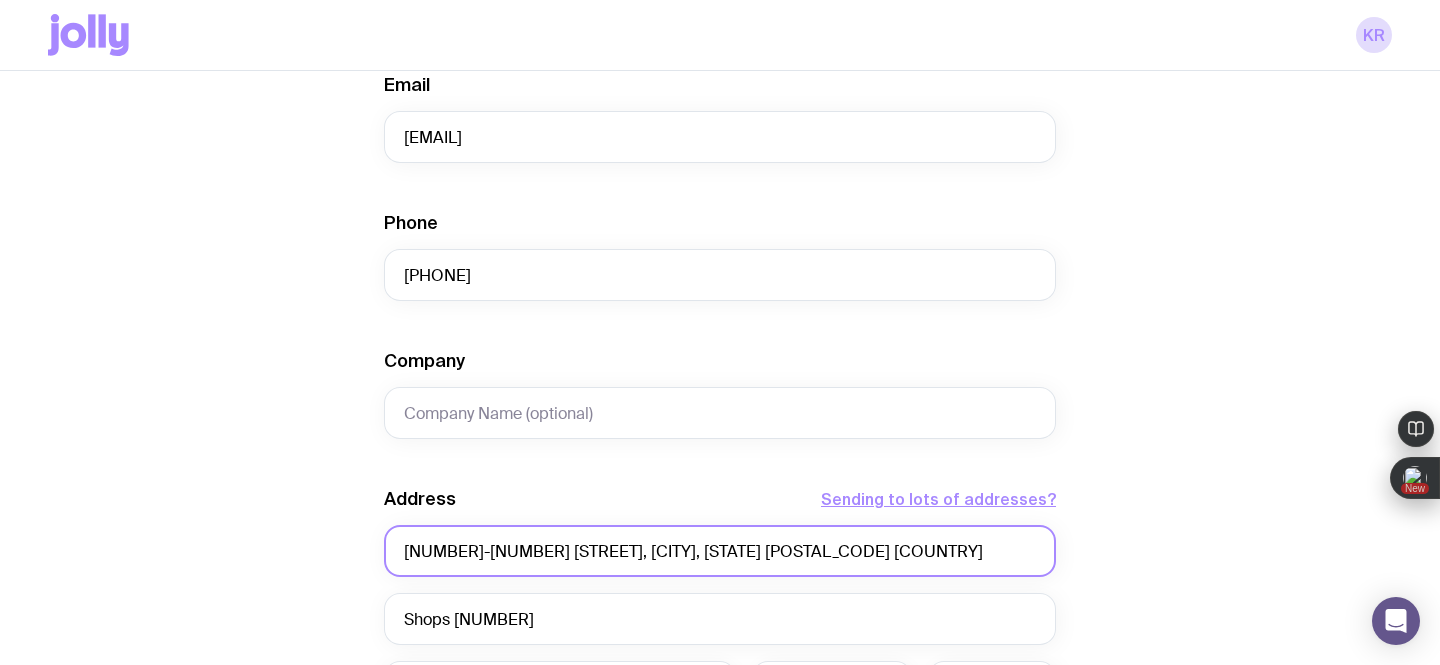 click on "[NUMBER]-[NUMBER] [STREET], [CITY], [STATE] [POSTAL_CODE] [COUNTRY]" 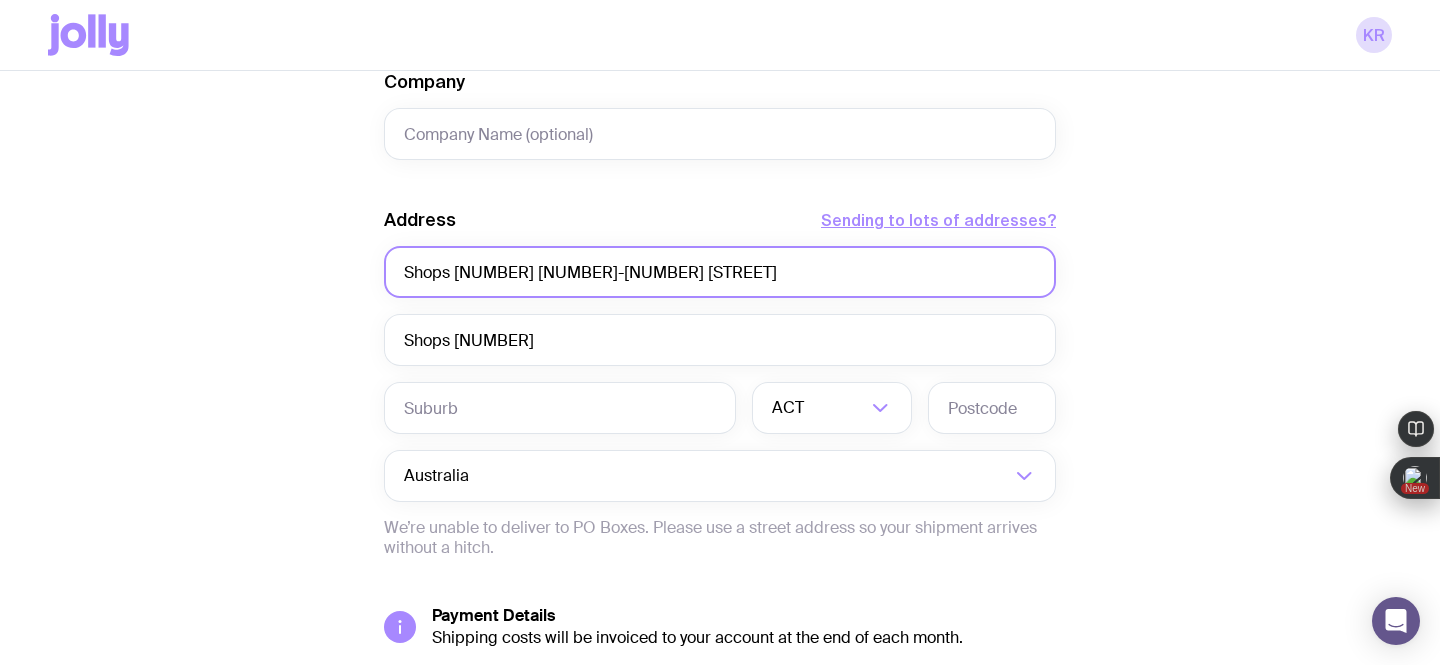 scroll, scrollTop: 845, scrollLeft: 0, axis: vertical 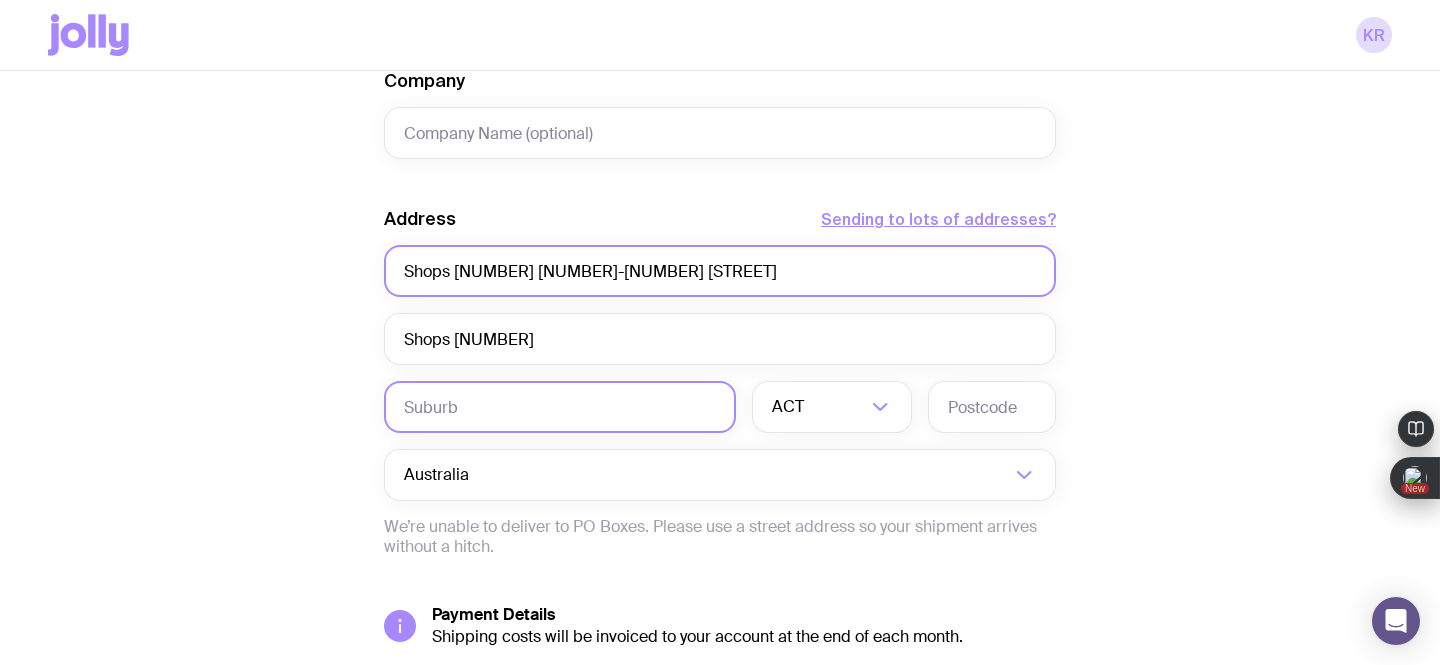 type on "Shops [NUMBER] [NUMBER]-[NUMBER] [STREET]" 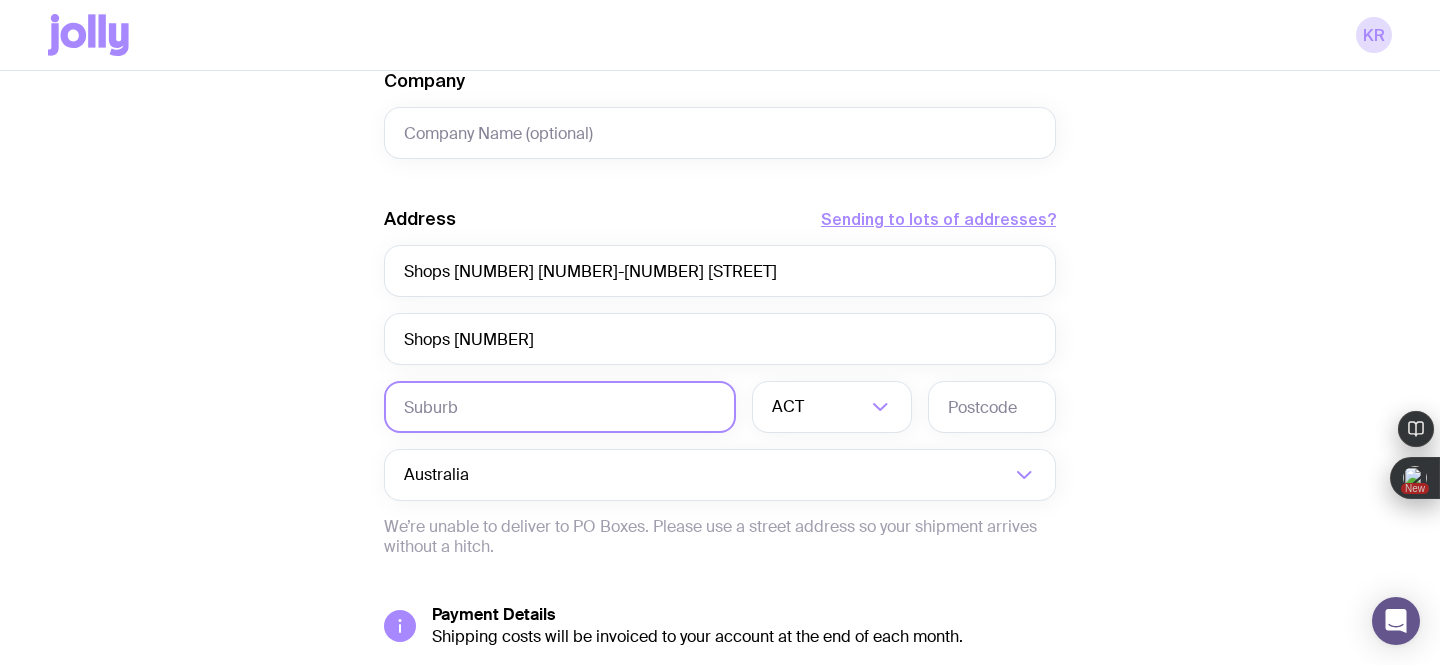 click 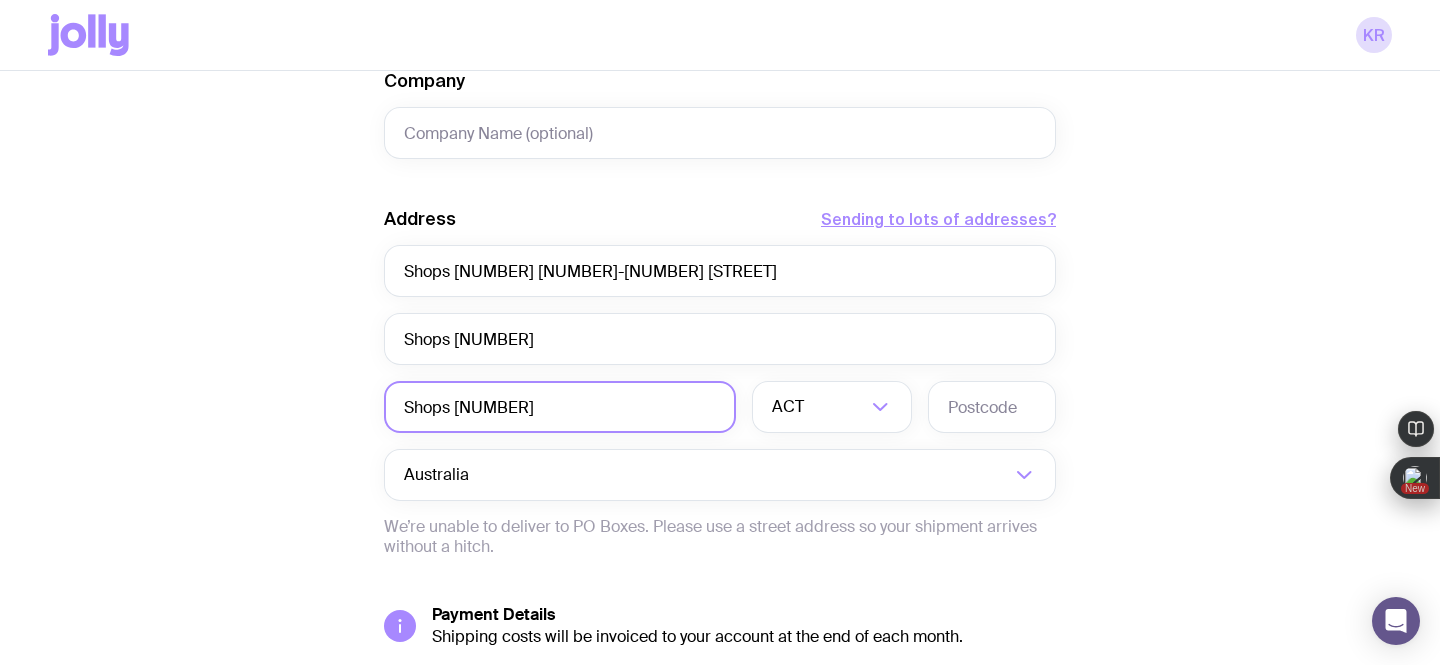 drag, startPoint x: 492, startPoint y: 408, endPoint x: 383, endPoint y: 406, distance: 109.01835 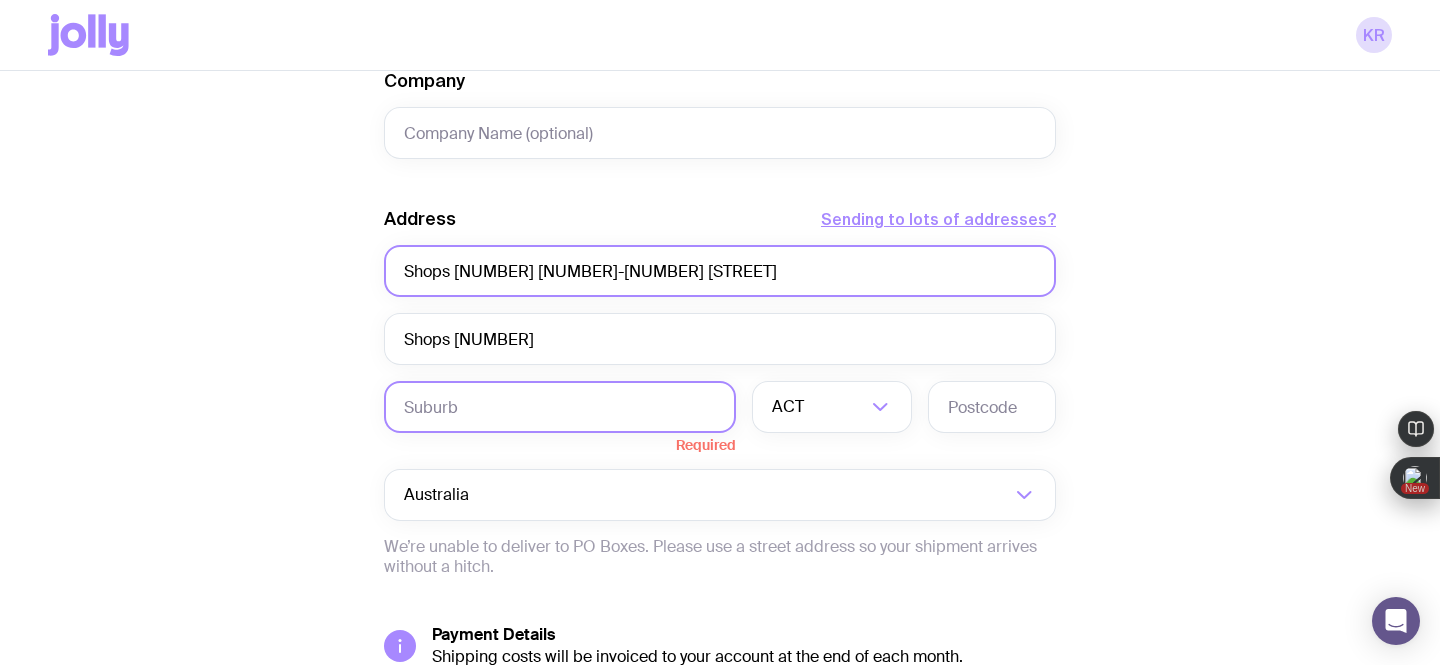 paste on "[CITY], [STATE] [POSTAL_CODE] [COUNTRY]" 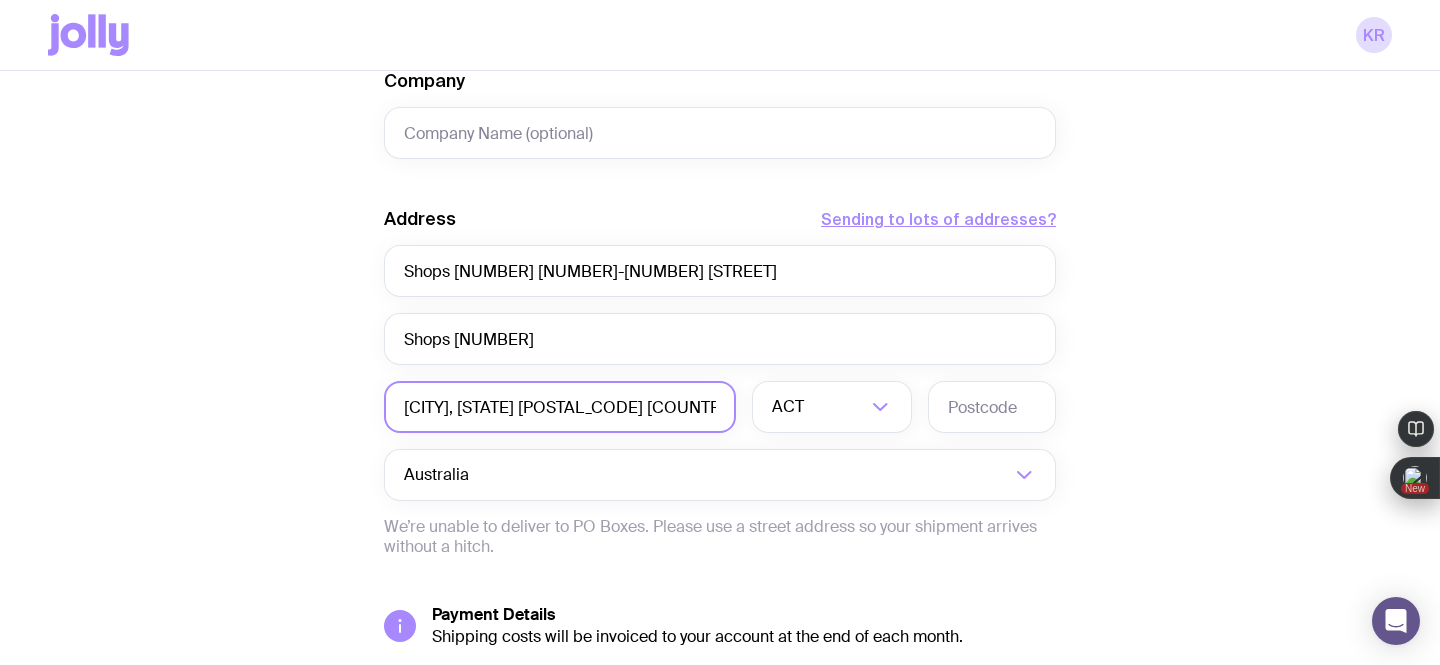 drag, startPoint x: 452, startPoint y: 414, endPoint x: 498, endPoint y: 415, distance: 46.010868 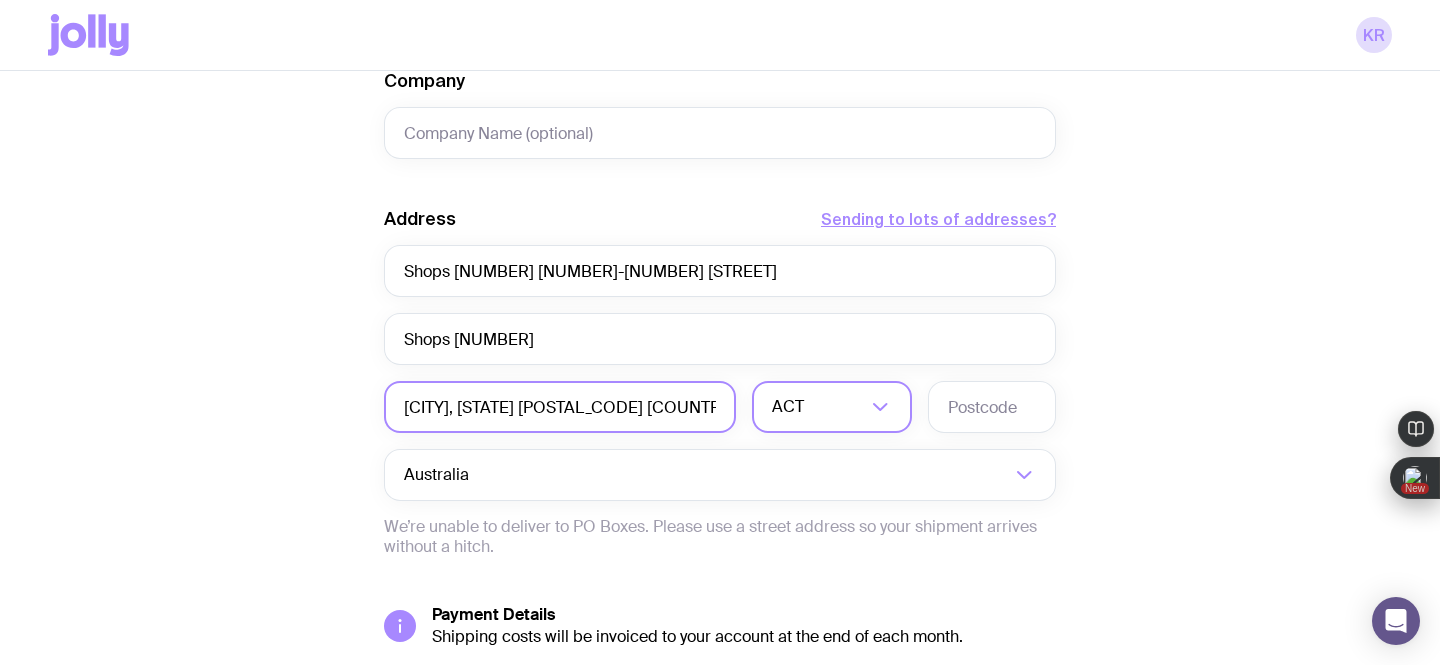 type on "[CITY], [STATE] [POSTAL_CODE] [COUNTRY]" 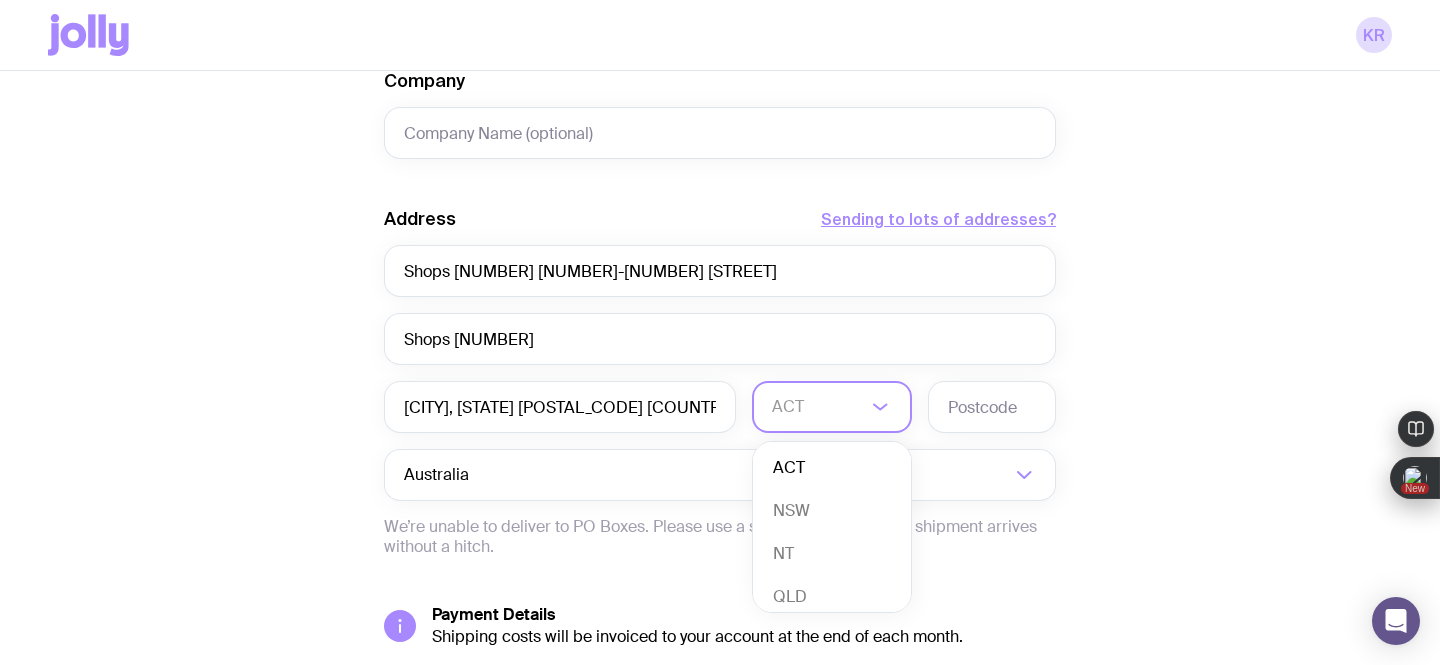 click on "ACT" at bounding box center [810, 407] 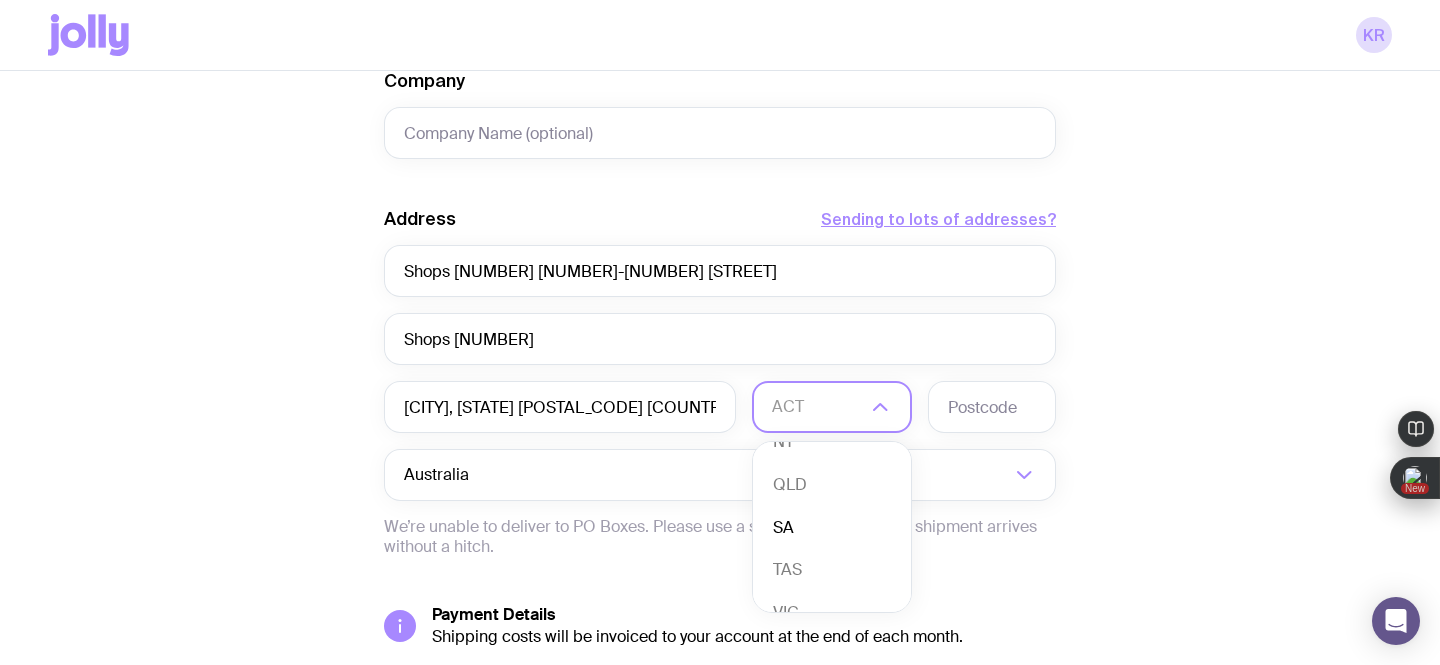 scroll, scrollTop: 183, scrollLeft: 0, axis: vertical 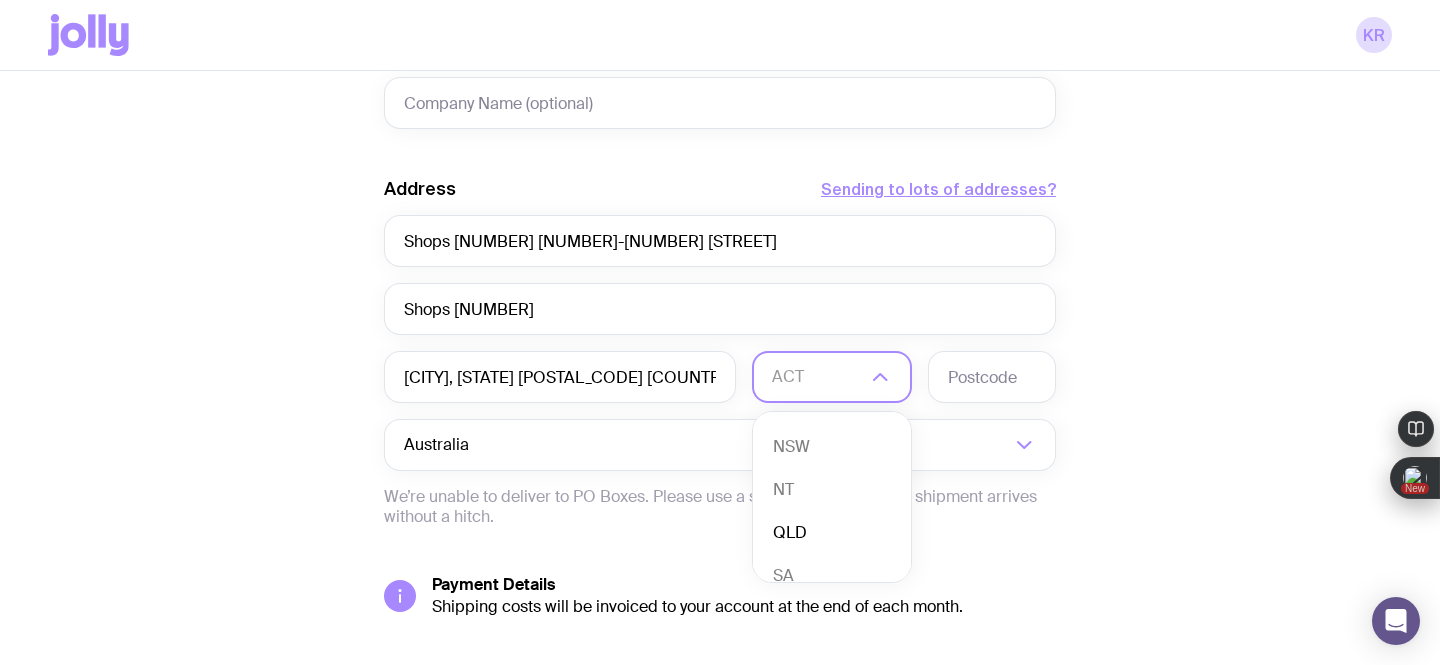 click on "QLD" 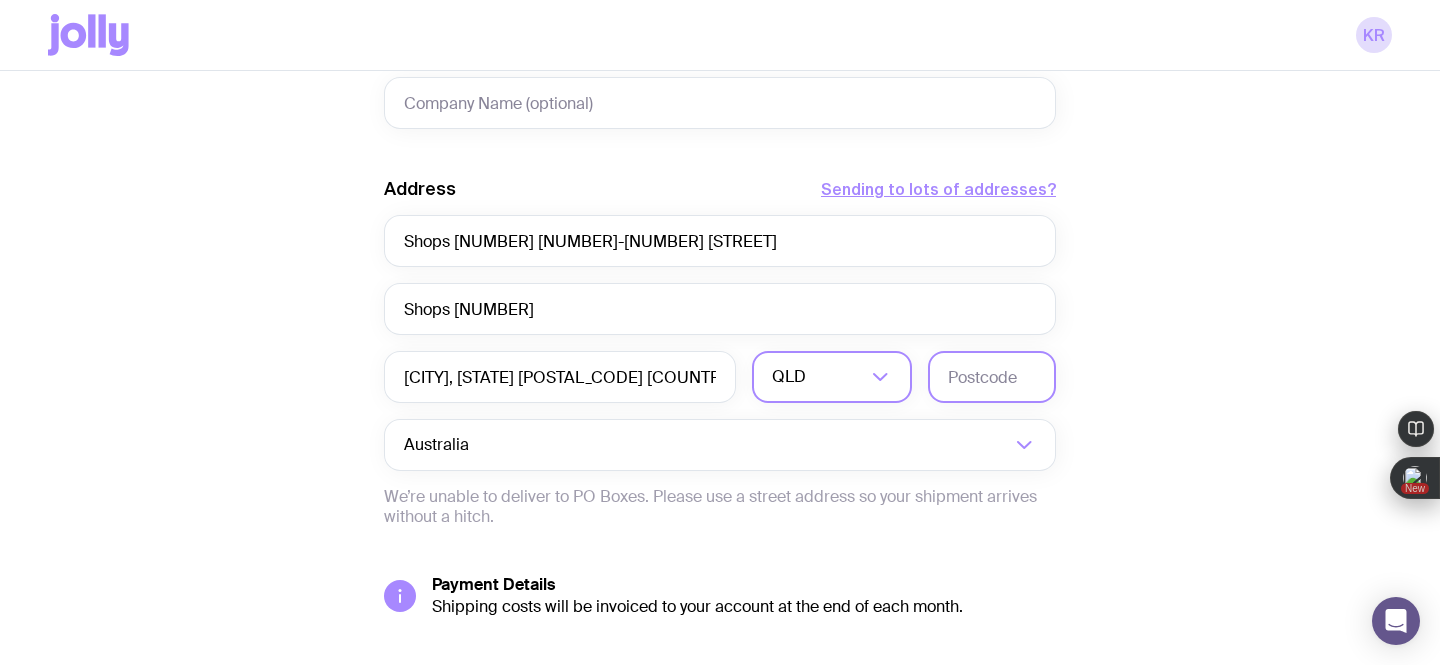 click 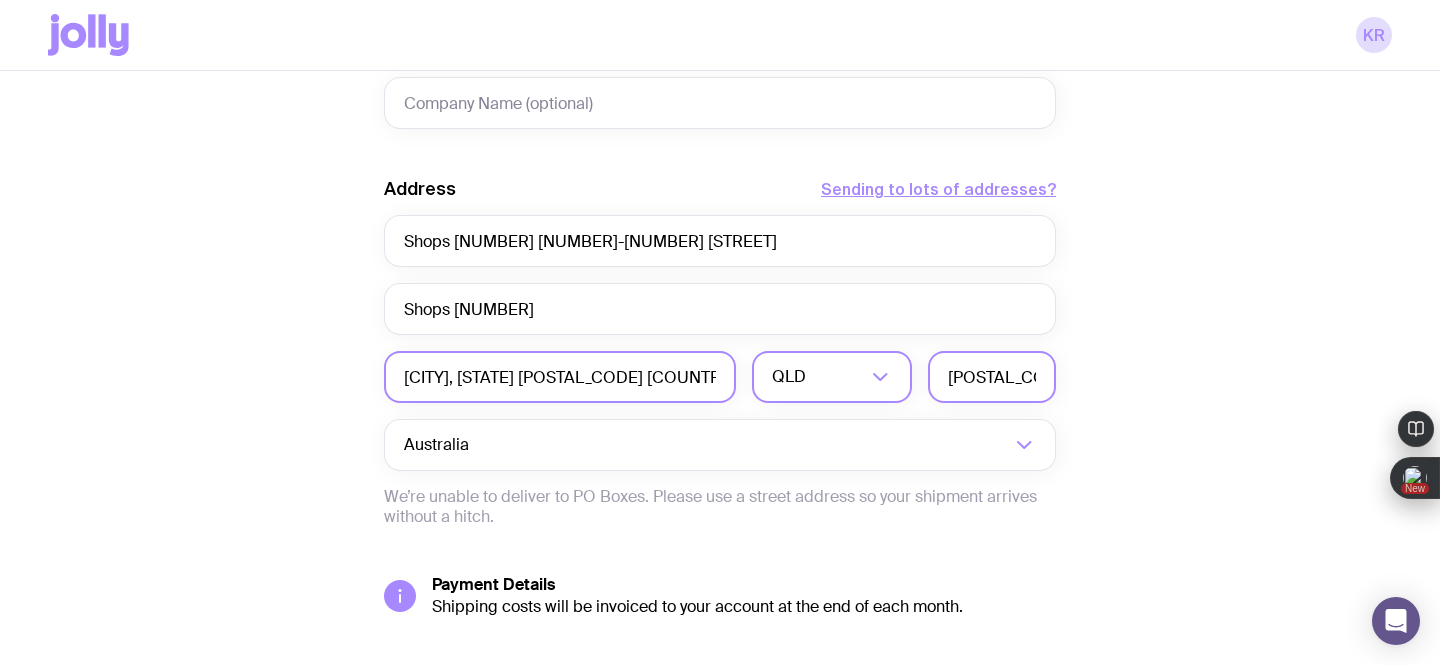 type on "[POSTAL_CODE]" 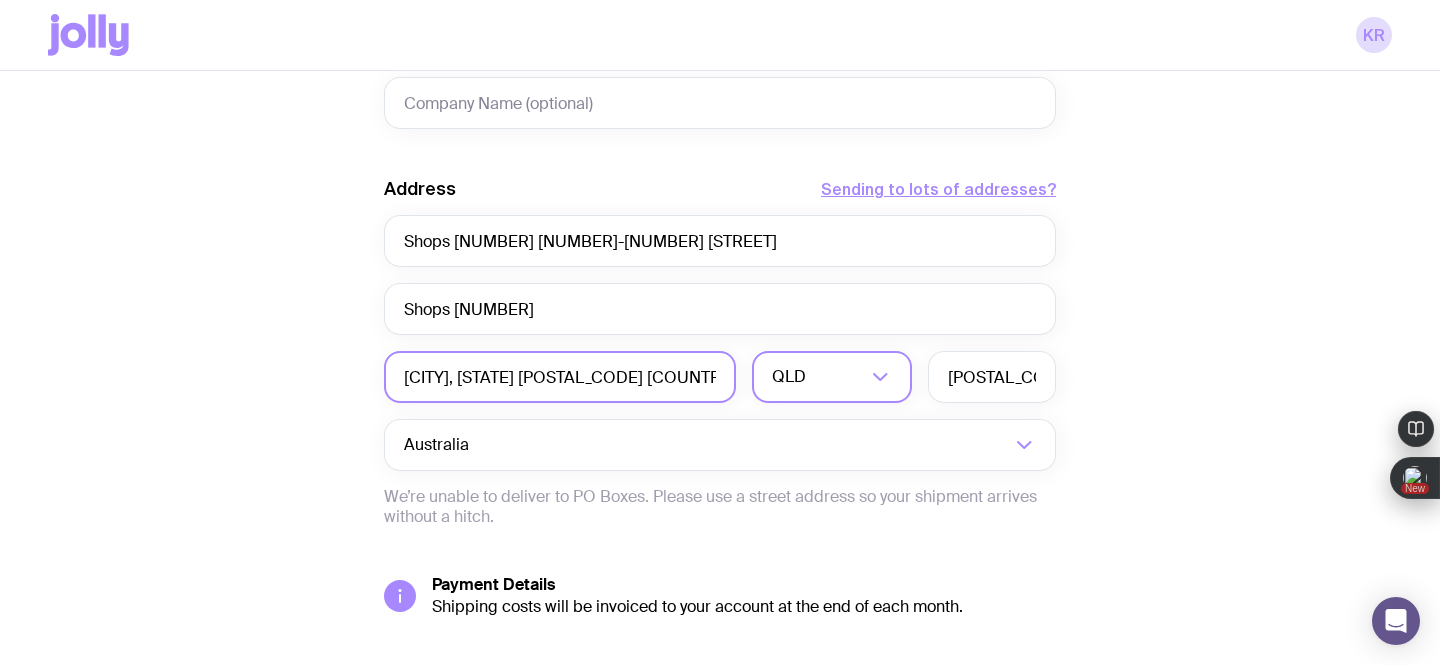 drag, startPoint x: 648, startPoint y: 372, endPoint x: 448, endPoint y: 383, distance: 200.30228 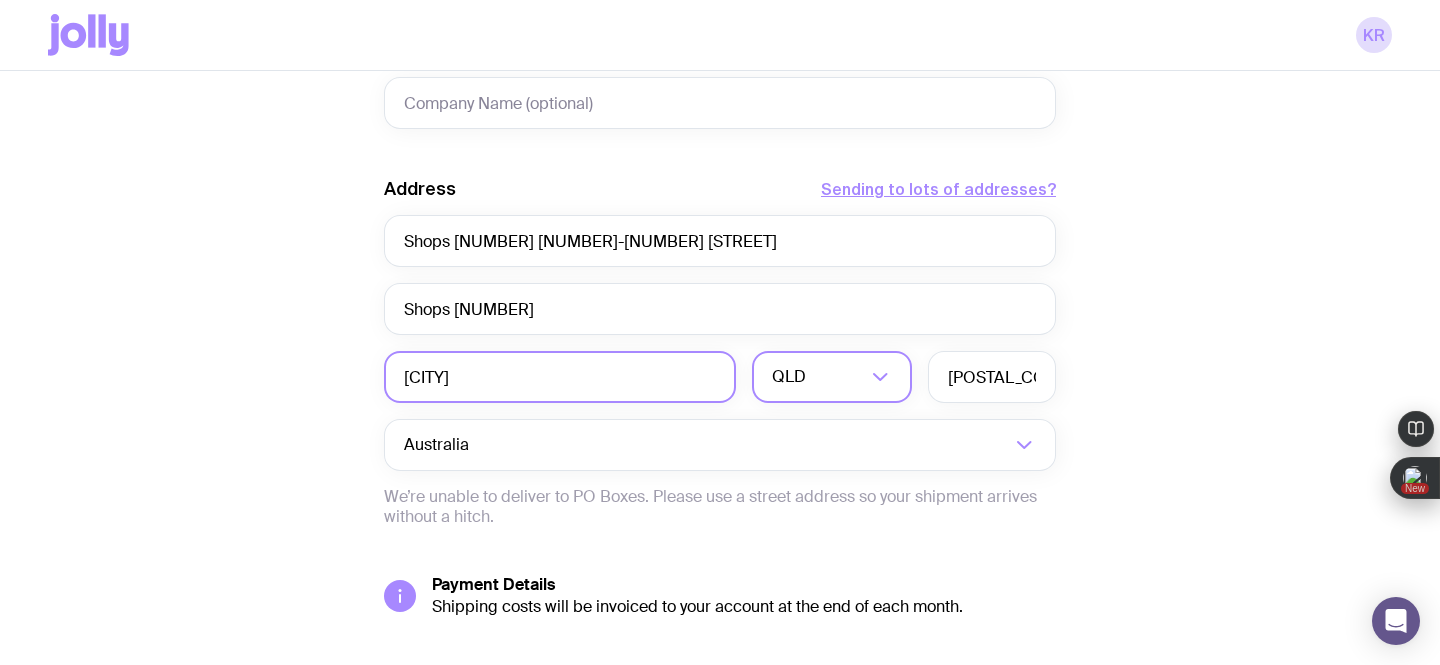 type on "[CITY]" 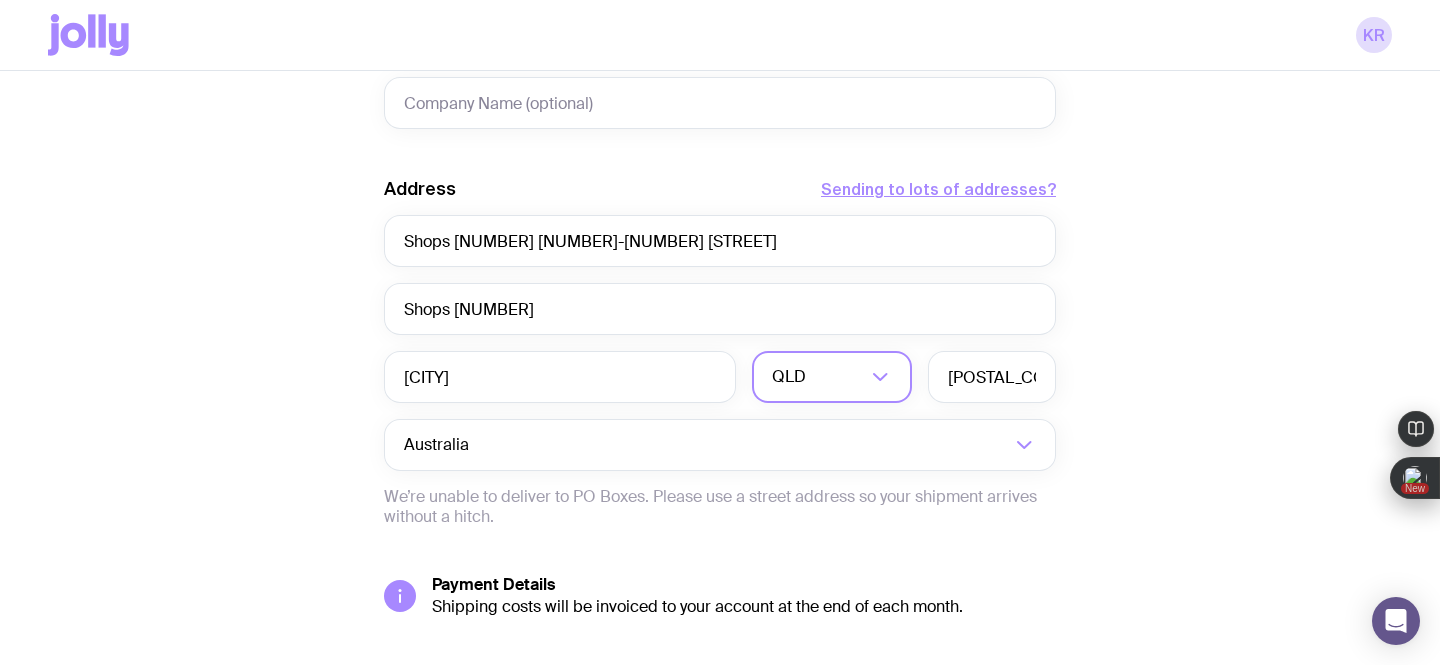 click on "Create shipment Shipment details 1 The Entourage Swag Pack First Name [FIRST] Last Name [LAST] Email [EMAIL] Phone [PHONE] Company Address  Sending to lots of addresses?  [NUMBER]-[NUMBER] [STREET] Shops [NUMBER] [CITY] [STATE] Loading... [POSTAL_CODE] [COUNTRY] Loading...  We’re unable to deliver to PO Boxes. Please use a street address so your shipment arrives without a hitch.  Payment Details  Shipping costs will be invoiced to your account at the end of each month.  Create shipment  Cancel" 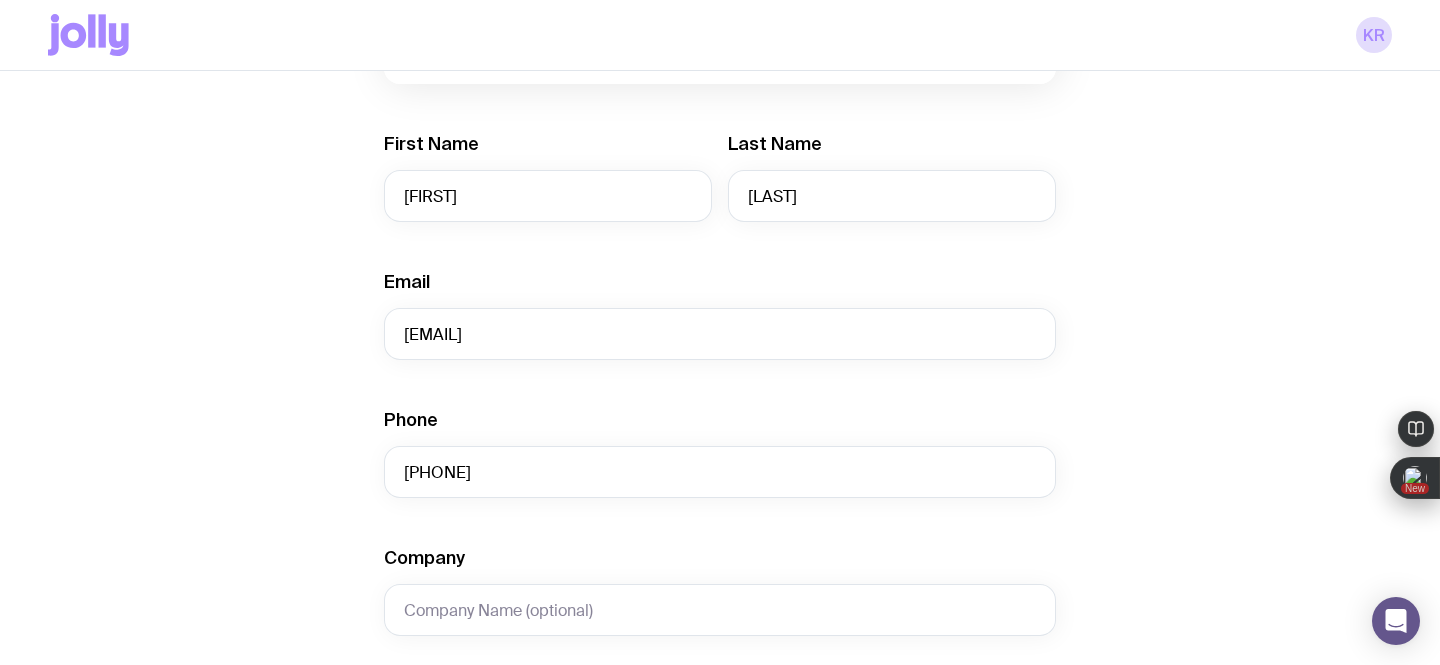 scroll, scrollTop: 371, scrollLeft: 0, axis: vertical 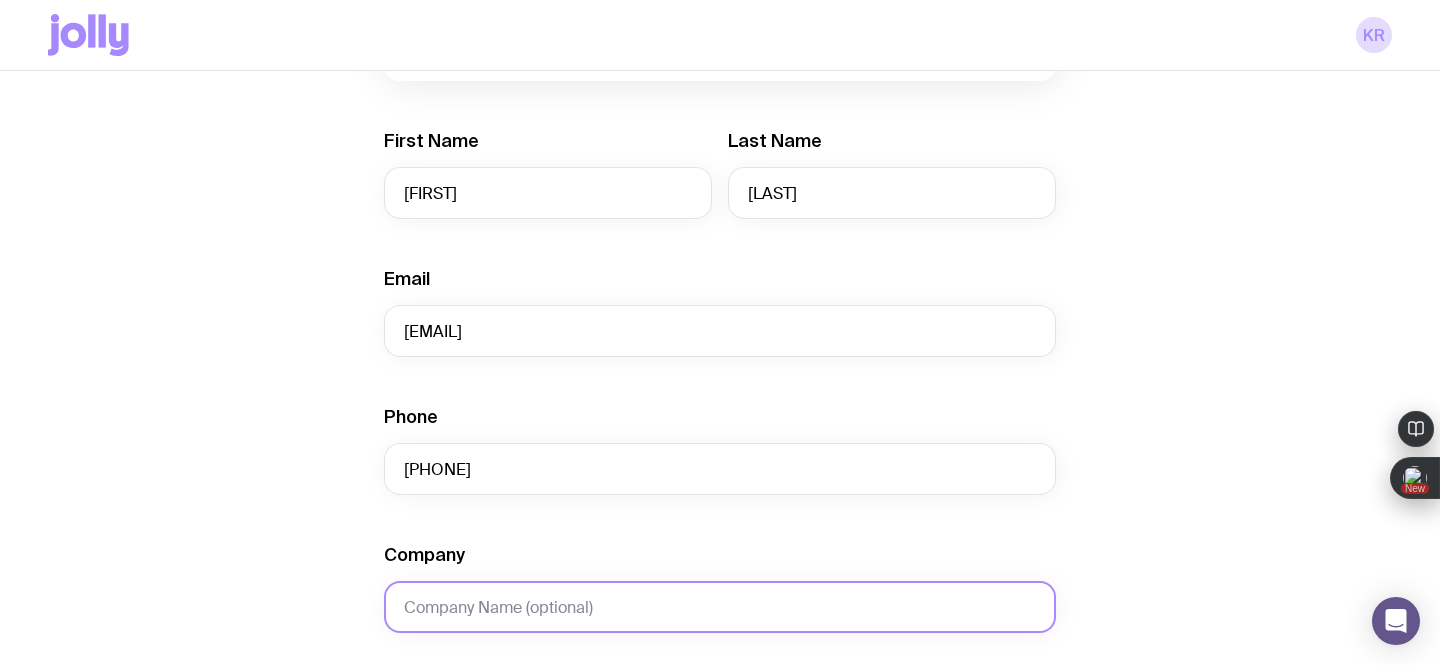 click on "Company" 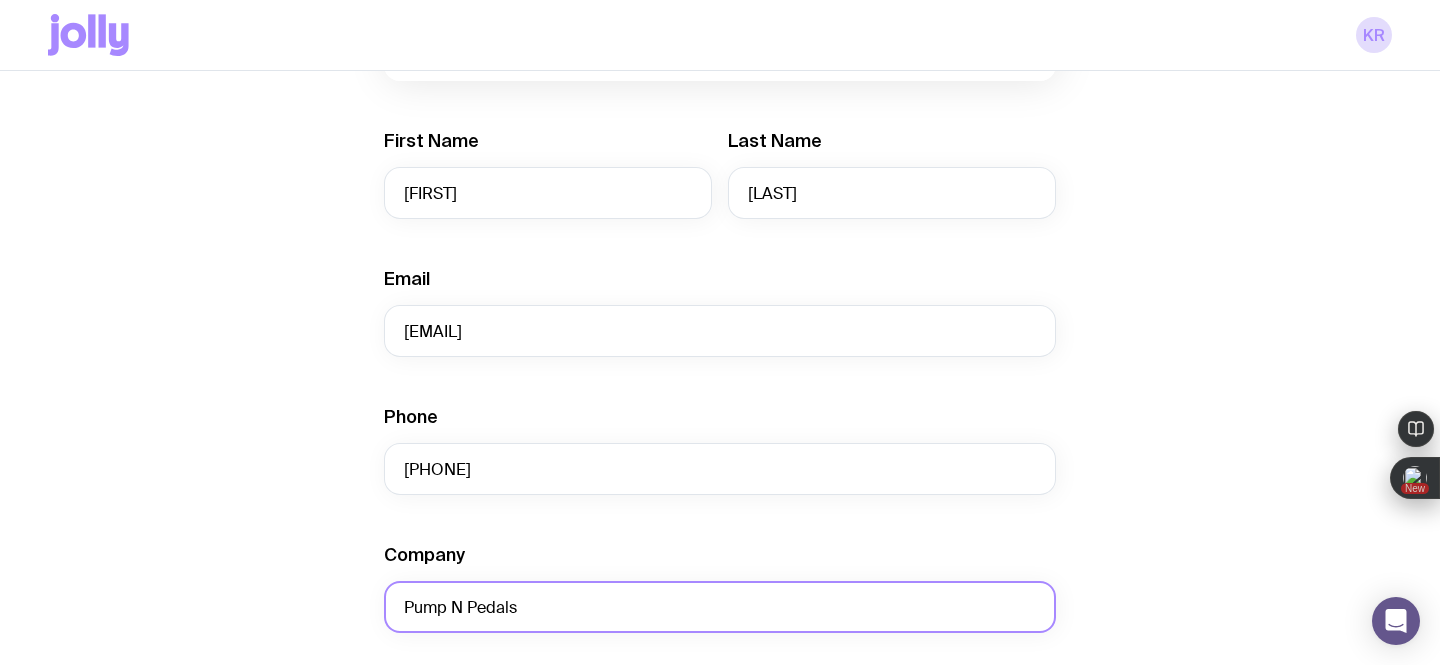 type on "Pump N Pedals" 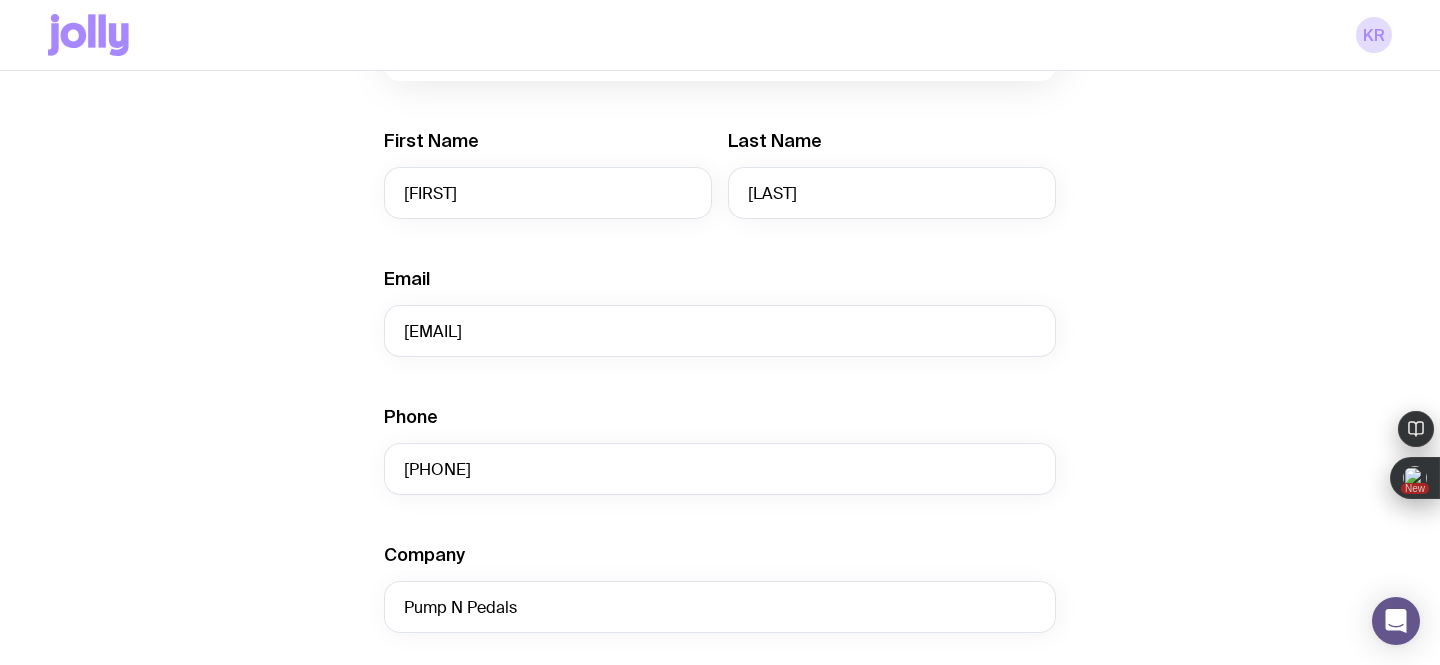 click on "Create shipment Shipment details 1 The Entourage Swag Pack First Name [FIRST] Last Name [LAST] Email [EMAIL] Phone [PHONE] Company [COMPANY] Address  Sending to lots of addresses?  [NUMBER]-[NUMBER] [STREET] Shops [NUMBER] [CITY] [STATE] Loading... [POSTAL_CODE] [COUNTRY] Loading...  We’re unable to deliver to PO Boxes. Please use a street address so your shipment arrives without a hitch.  Payment Details  Shipping costs will be invoiced to your account at the end of each month.  Create shipment  Cancel" 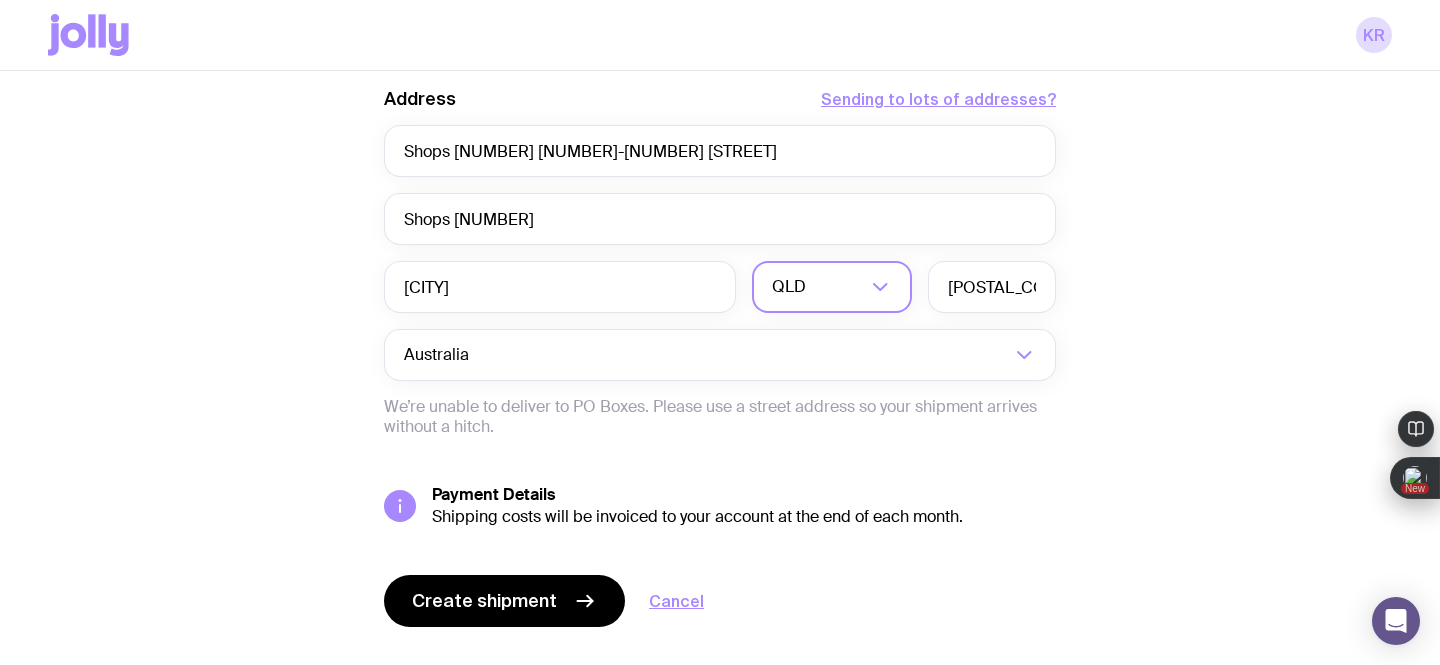 scroll, scrollTop: 1007, scrollLeft: 0, axis: vertical 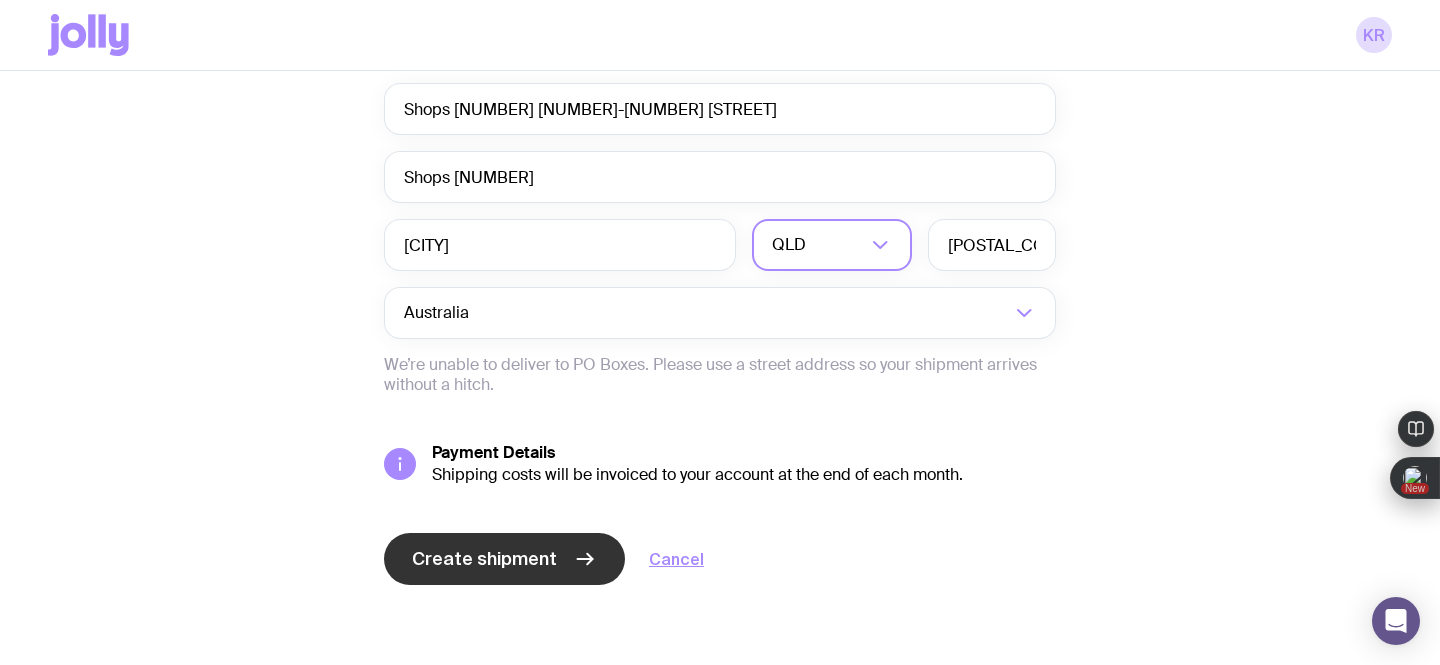 click on "Create shipment" 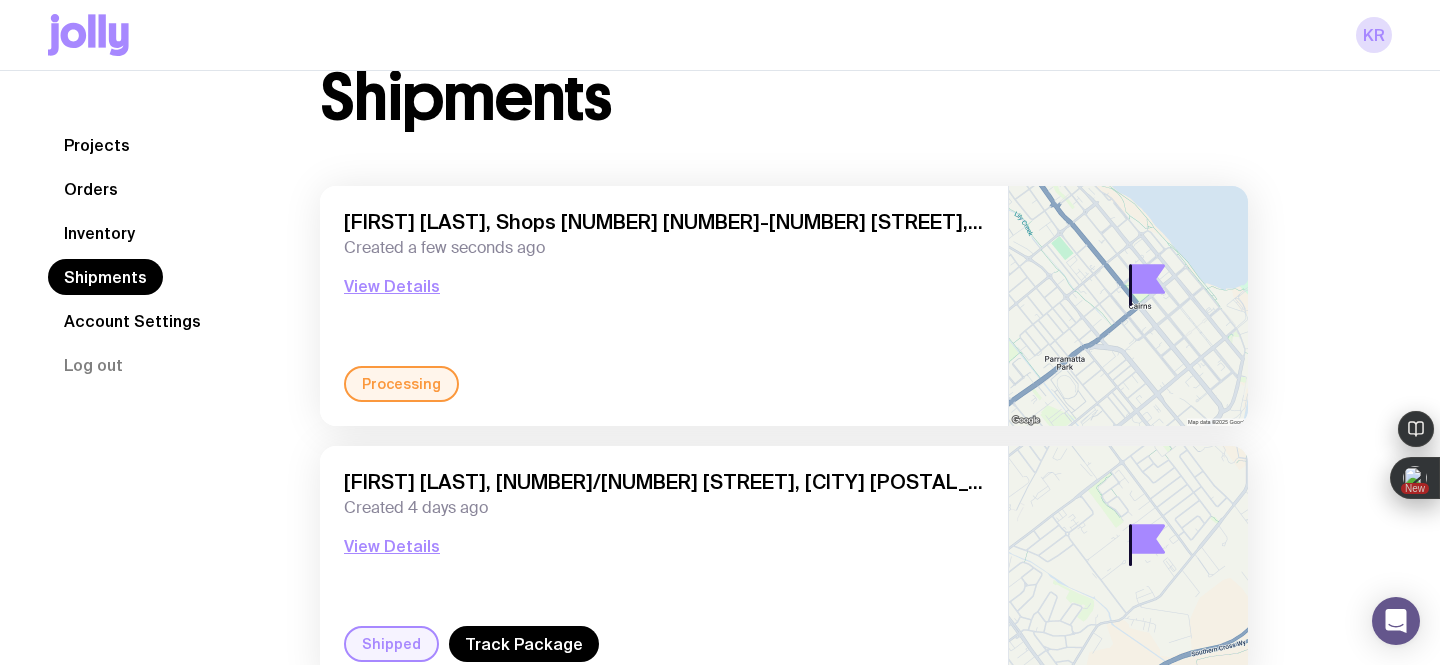 scroll, scrollTop: 0, scrollLeft: 0, axis: both 